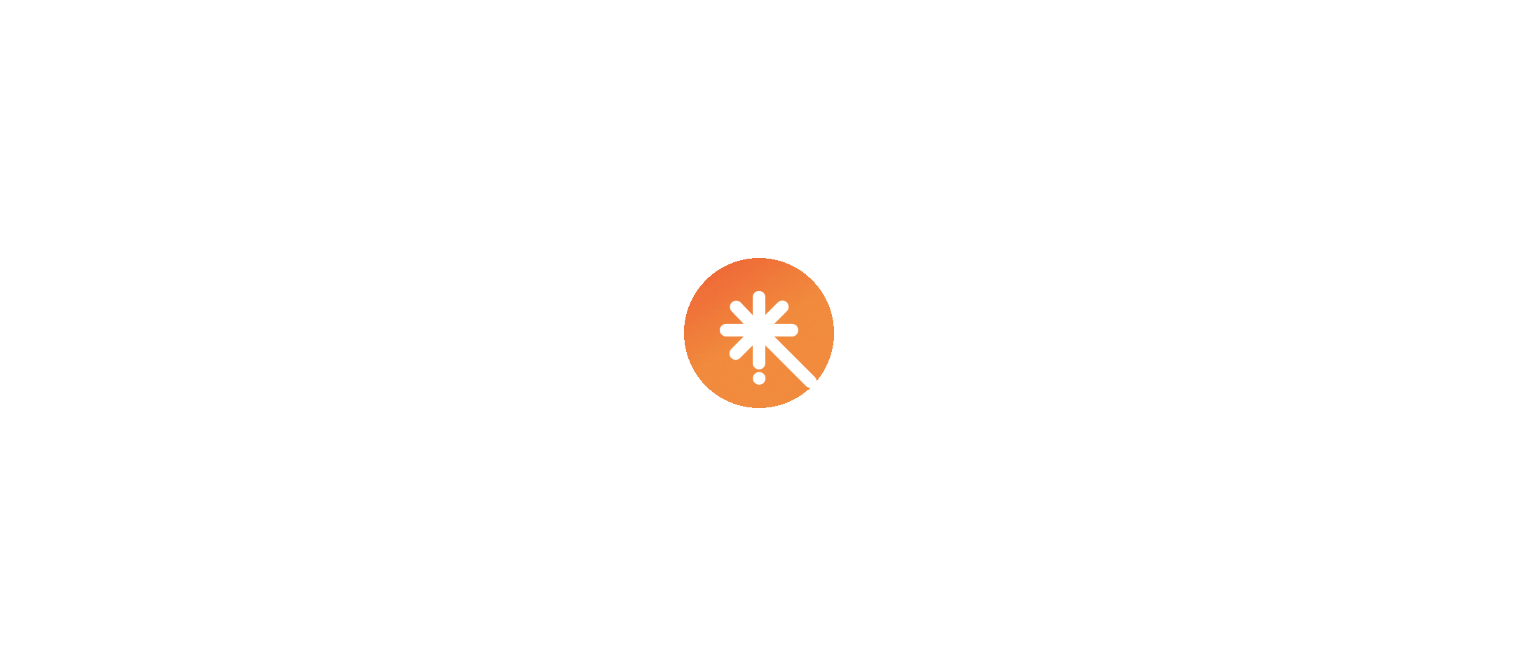 scroll, scrollTop: 0, scrollLeft: 0, axis: both 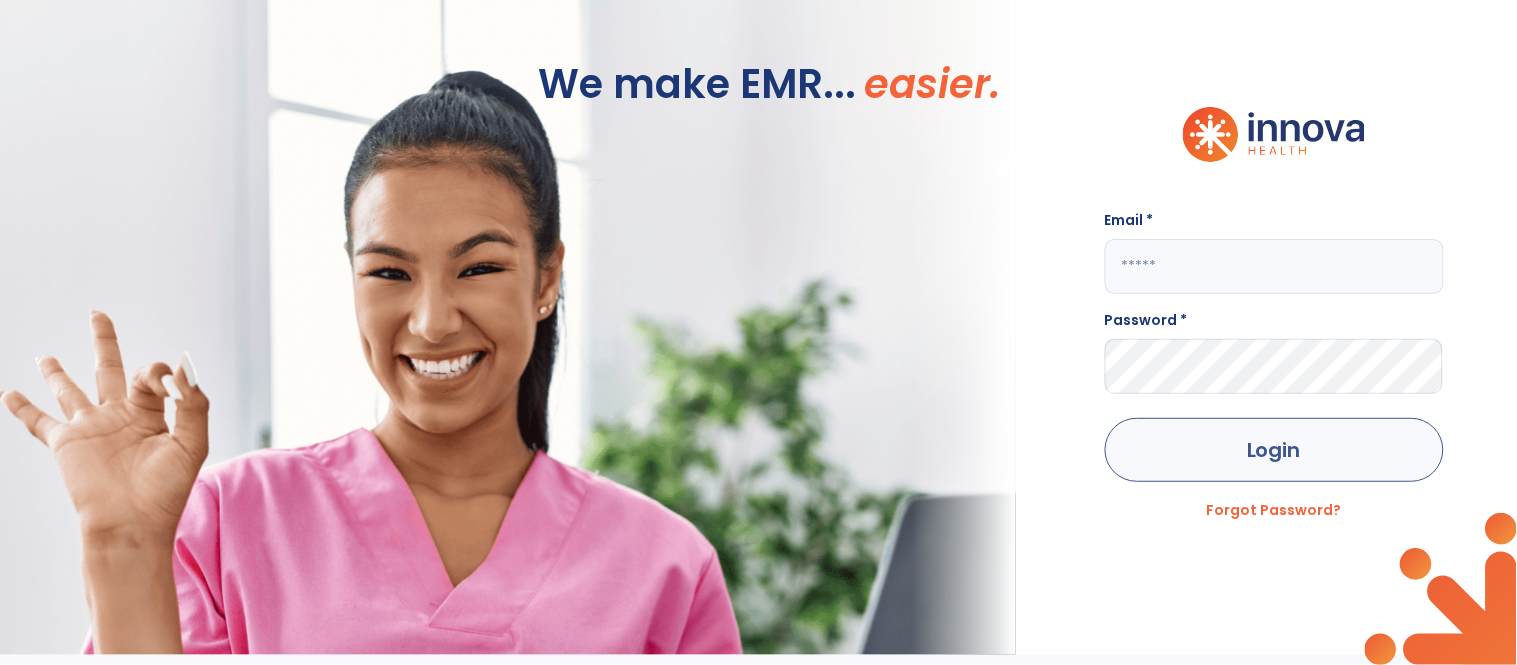 type on "**********" 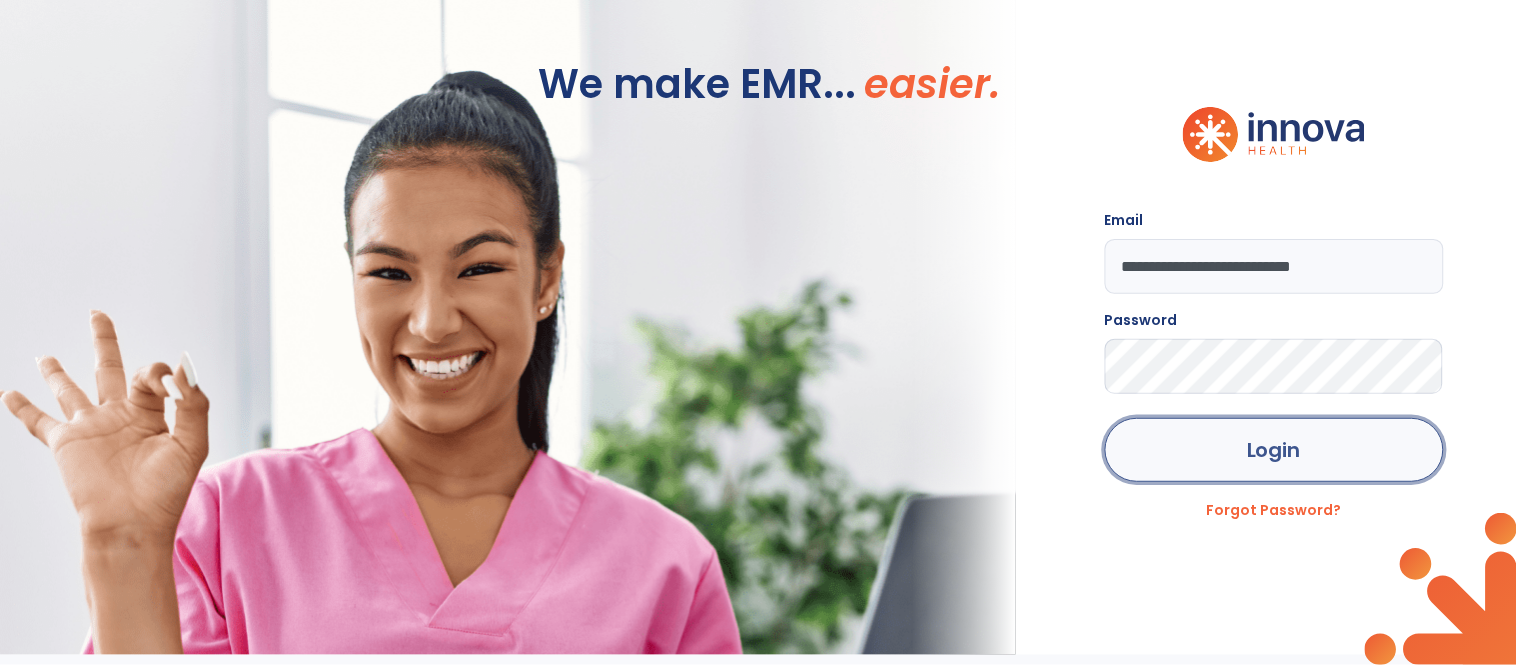 click on "Login" 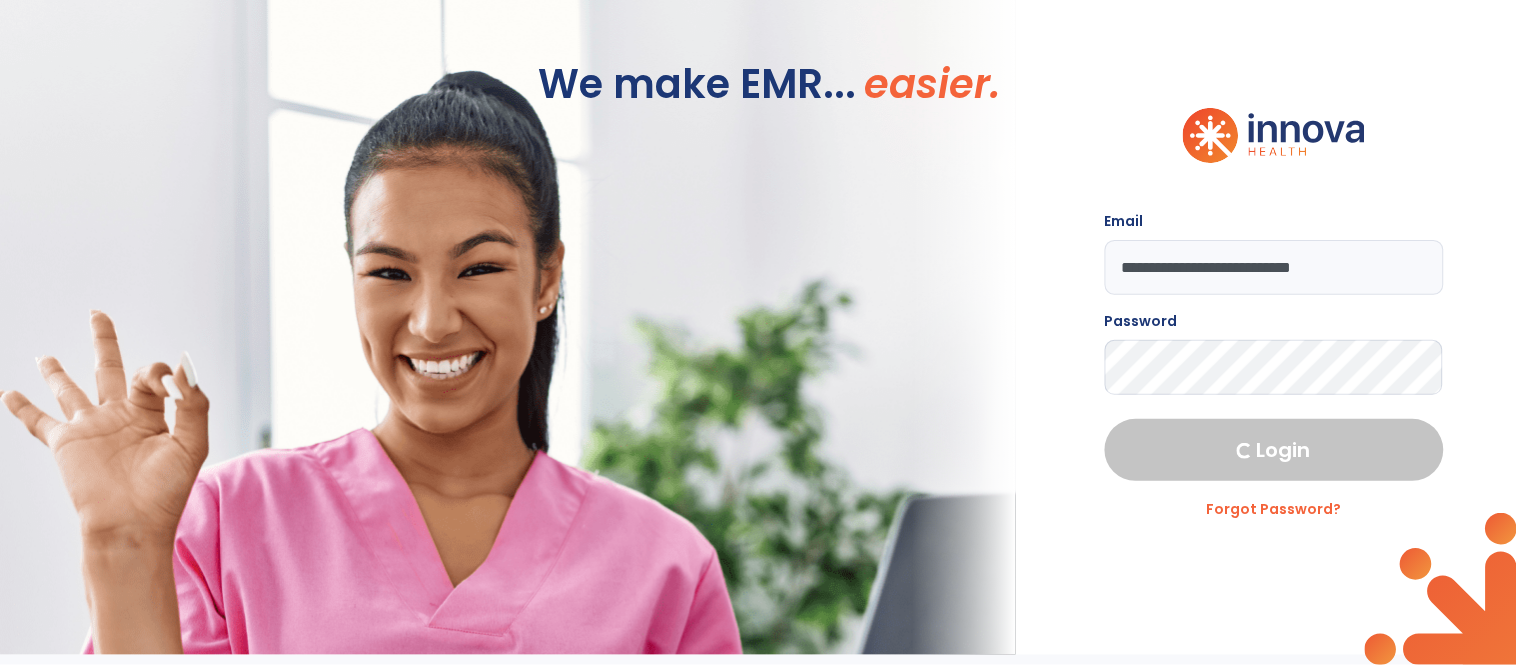 select on "****" 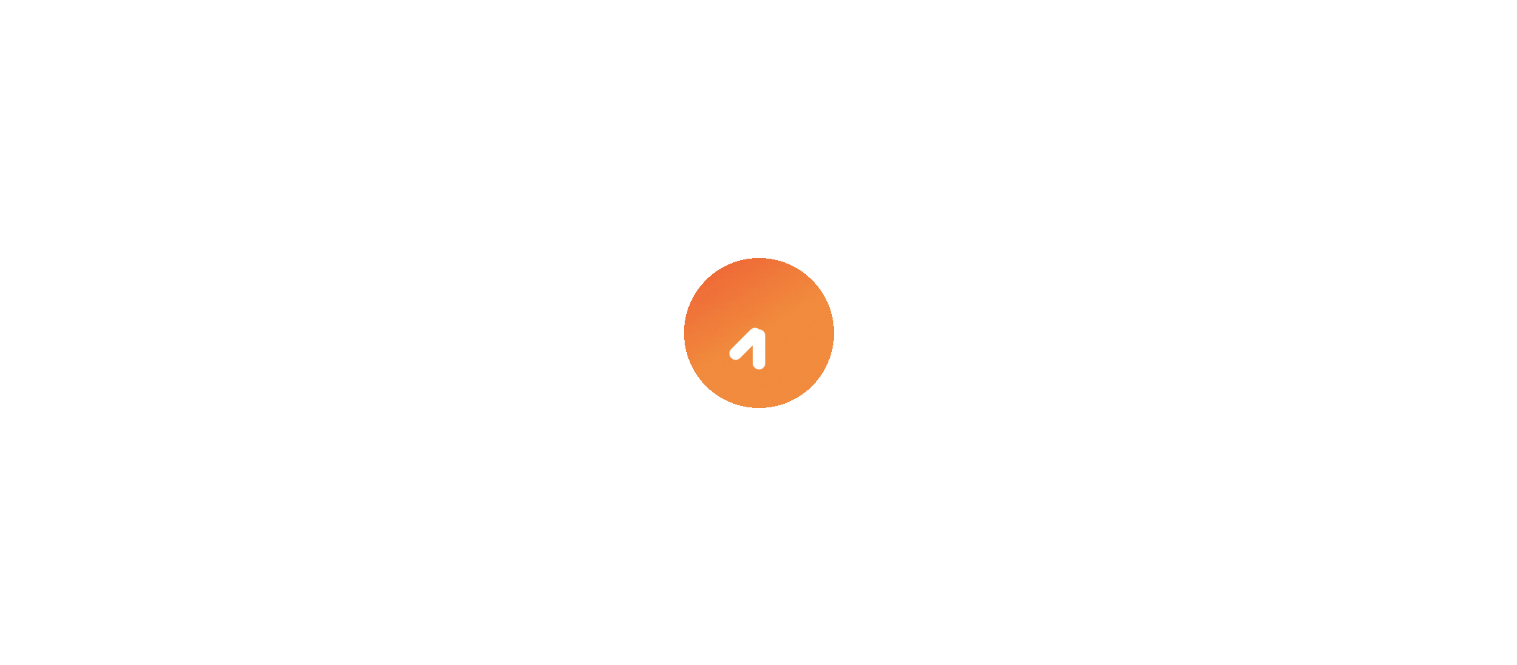 scroll, scrollTop: 0, scrollLeft: 0, axis: both 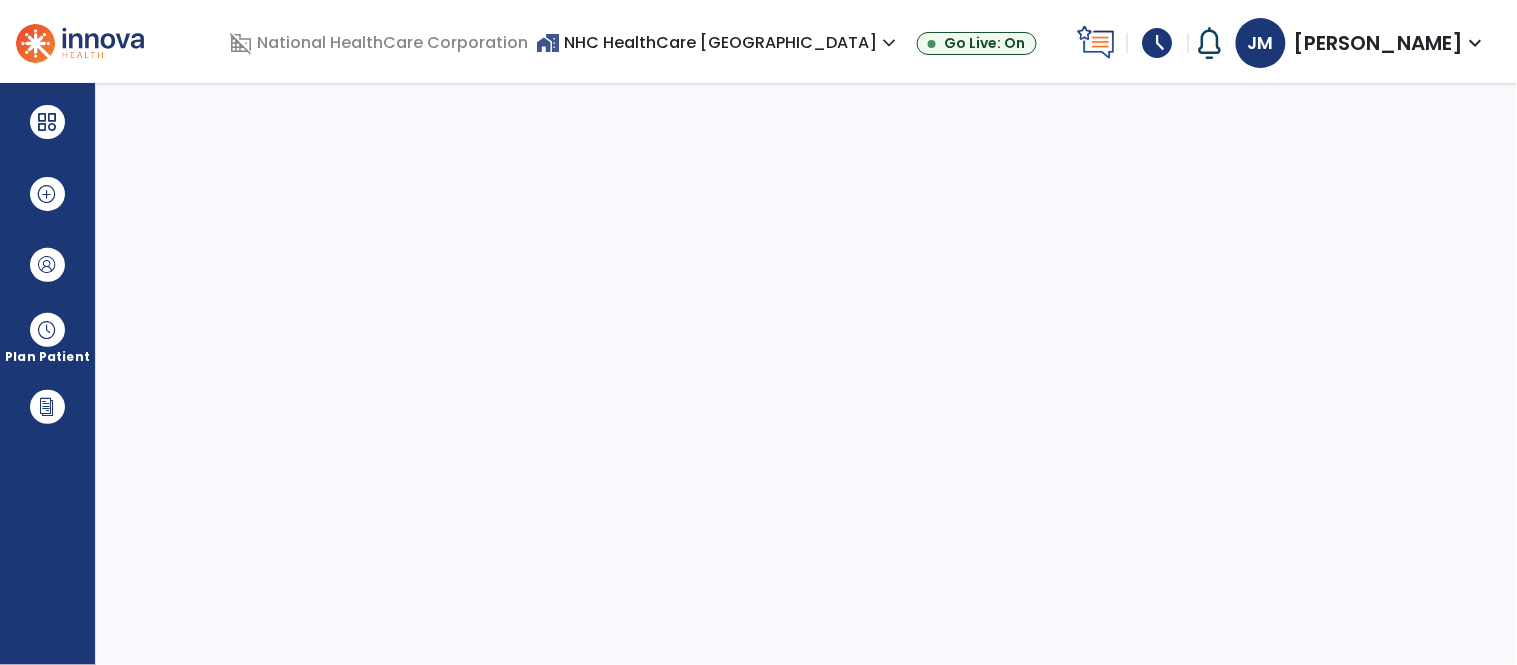 select on "****" 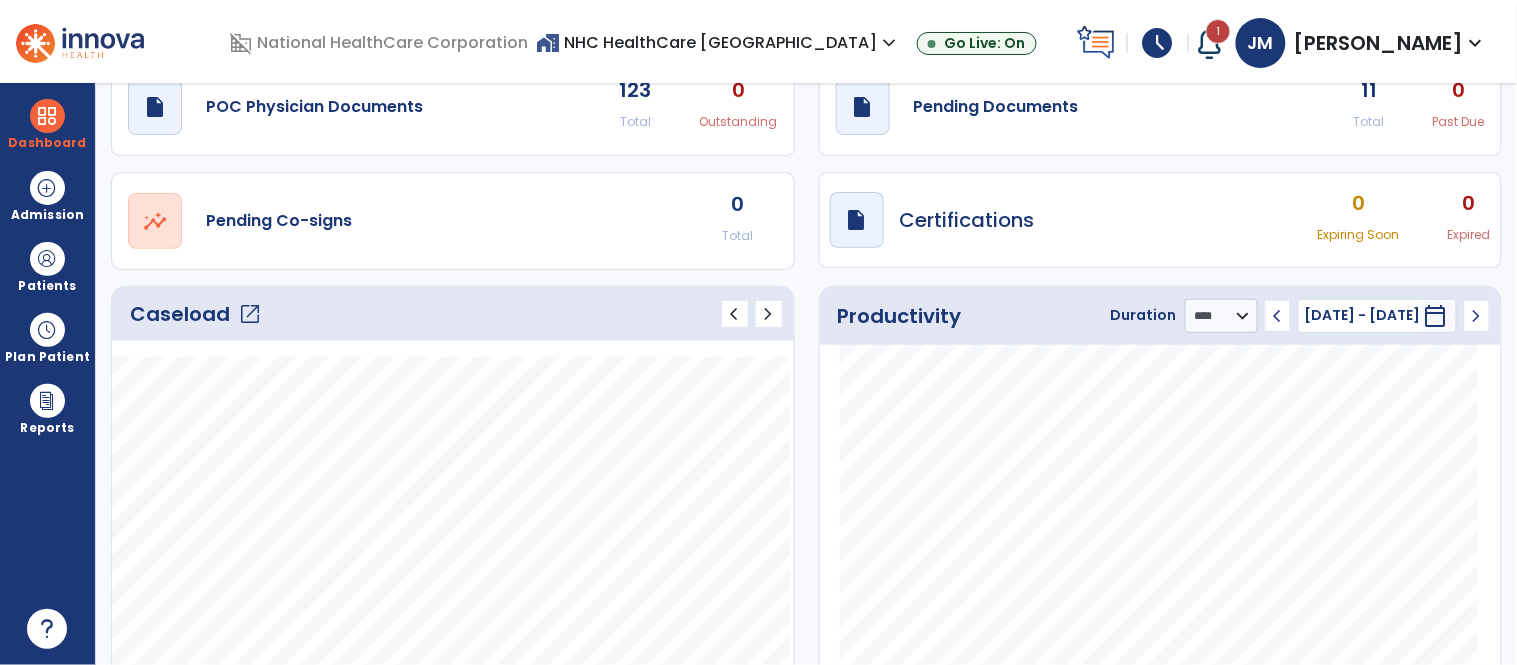 scroll, scrollTop: 0, scrollLeft: 0, axis: both 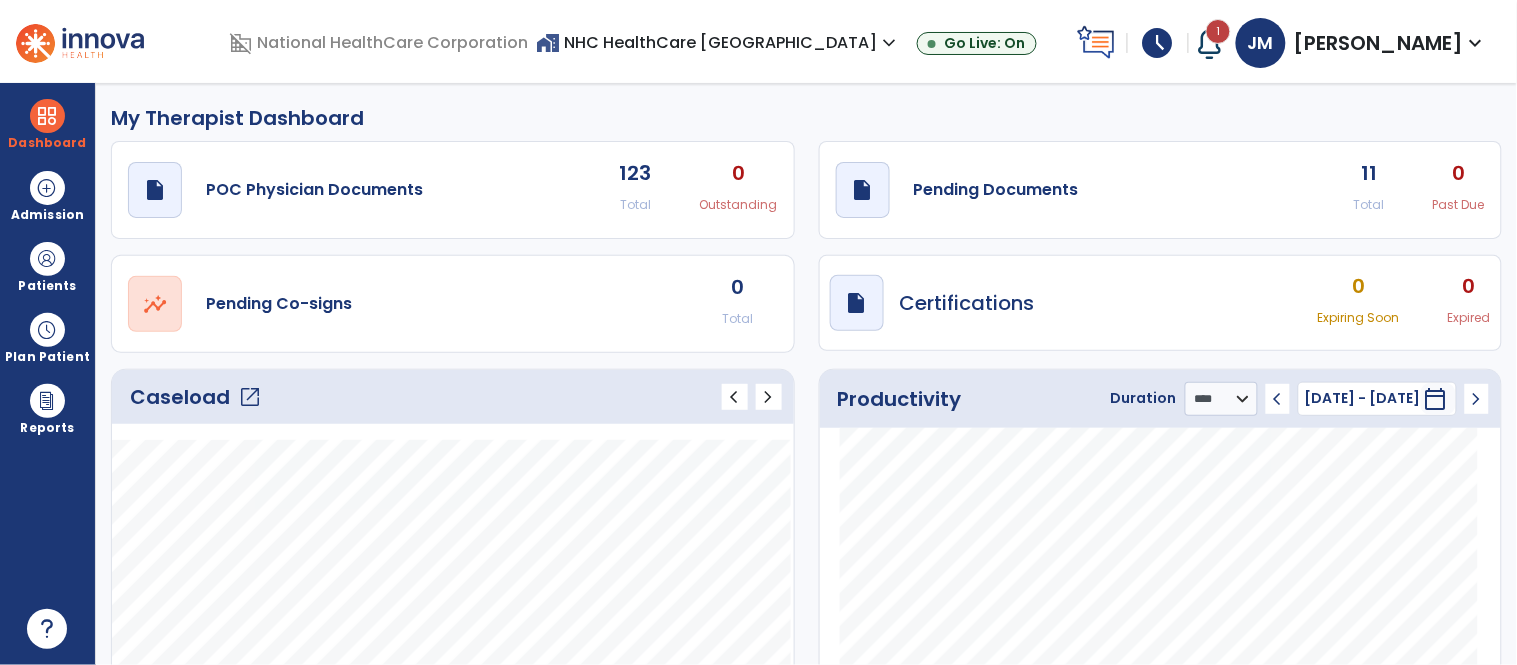 click on "Caseload   open_in_new" 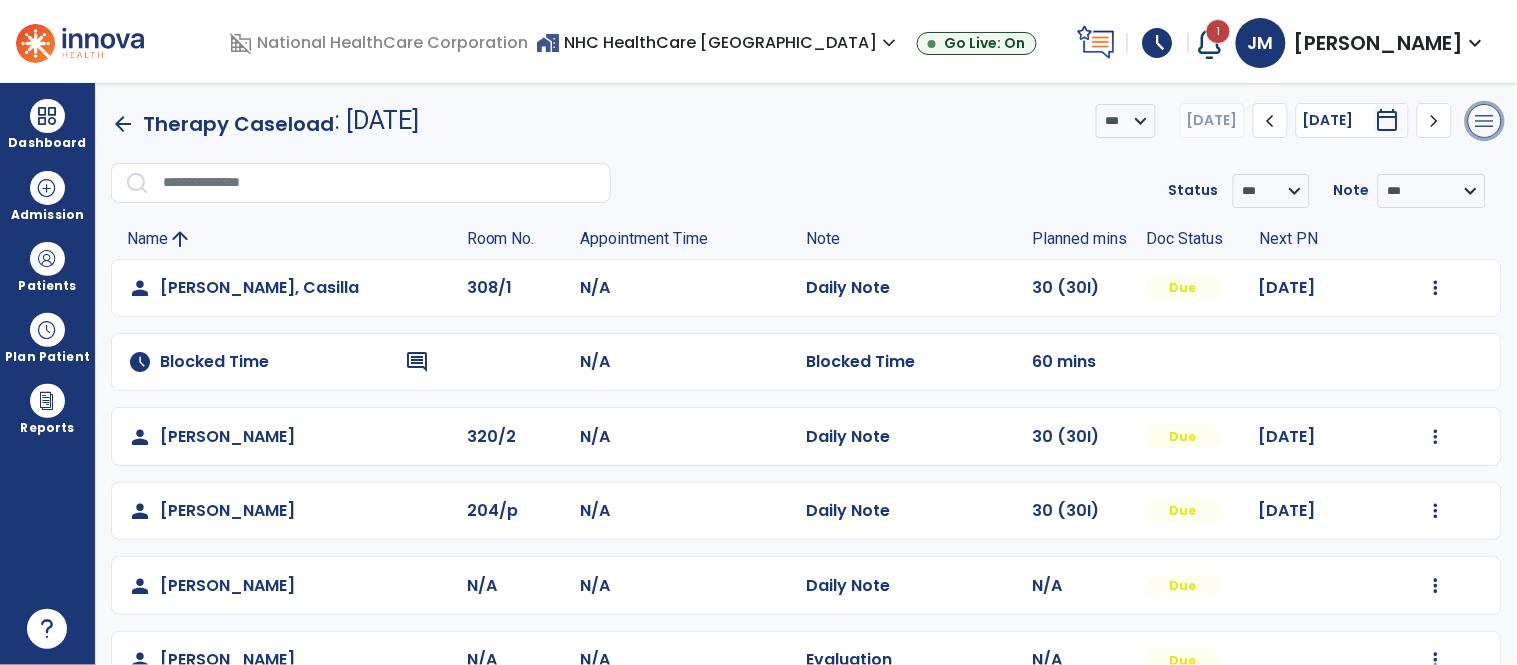 click on "menu" at bounding box center (1485, 121) 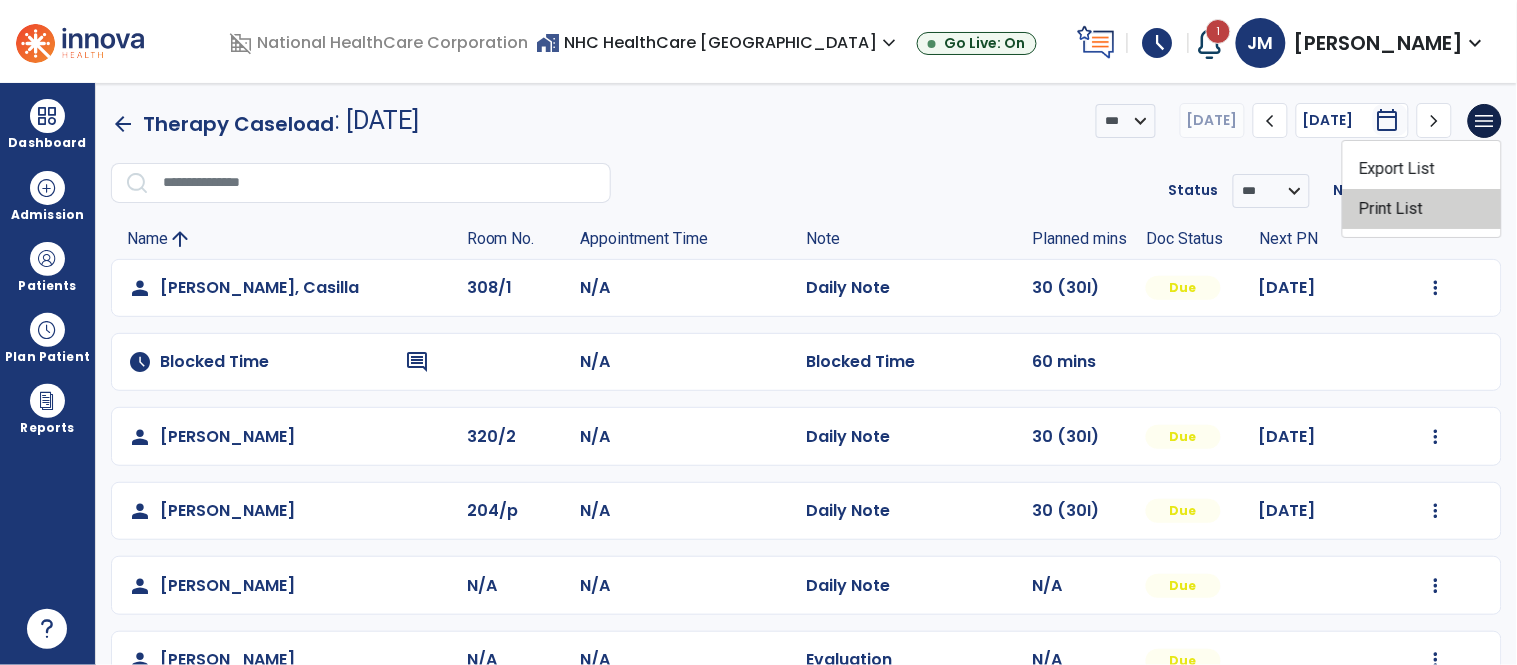 click on "Print List" 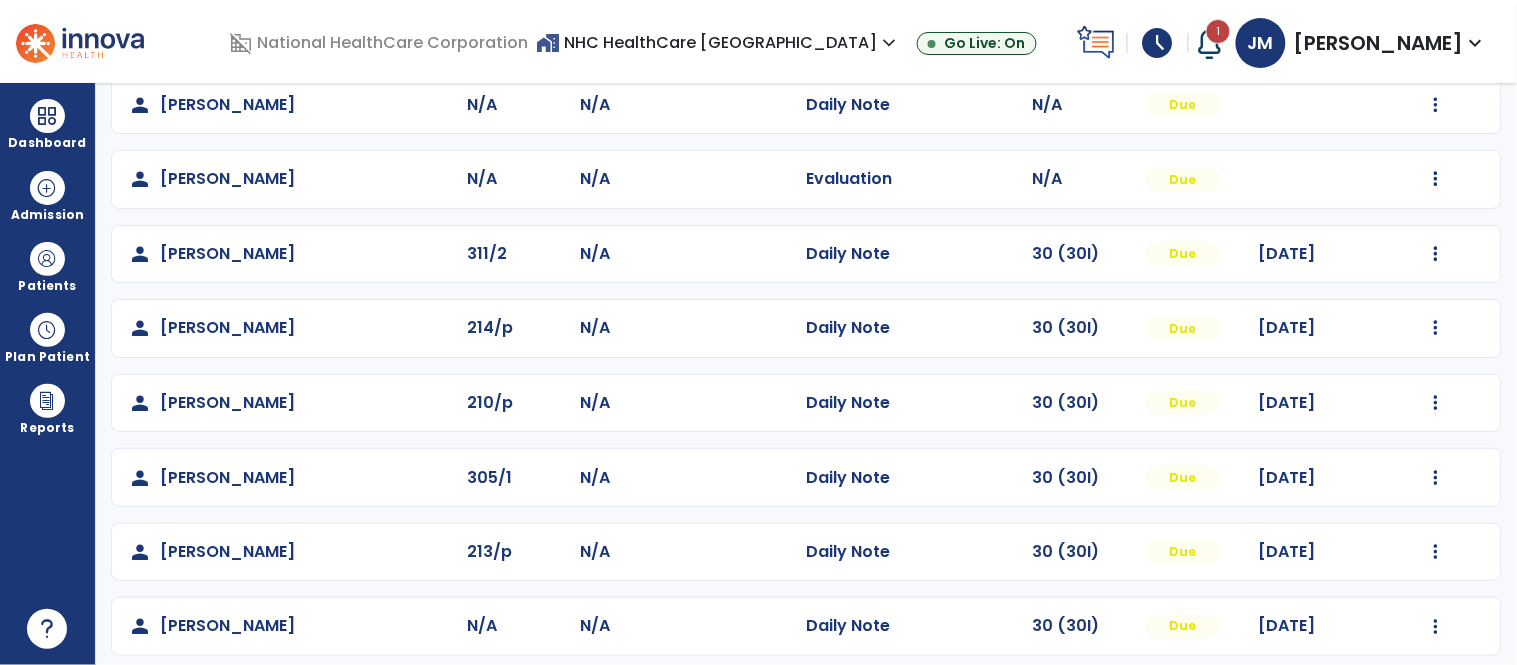 scroll, scrollTop: 494, scrollLeft: 0, axis: vertical 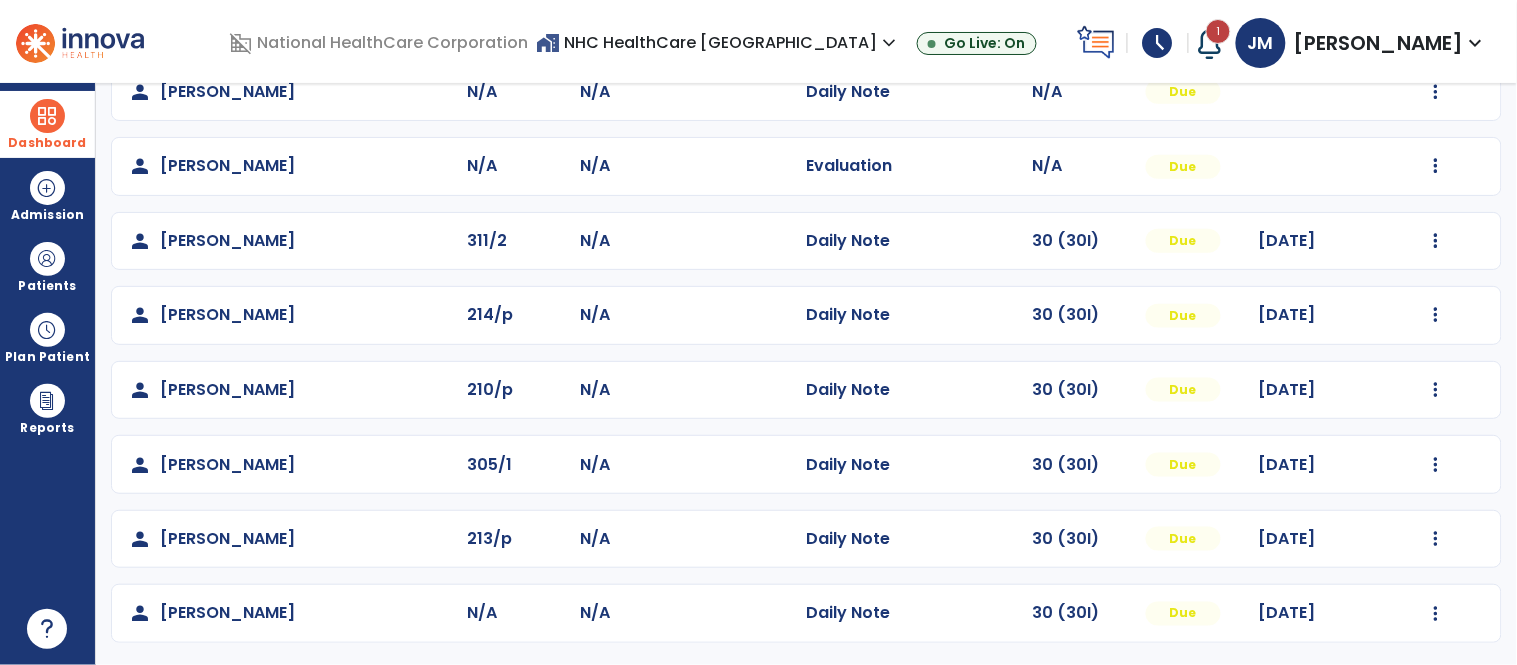 click on "Dashboard" at bounding box center (47, 124) 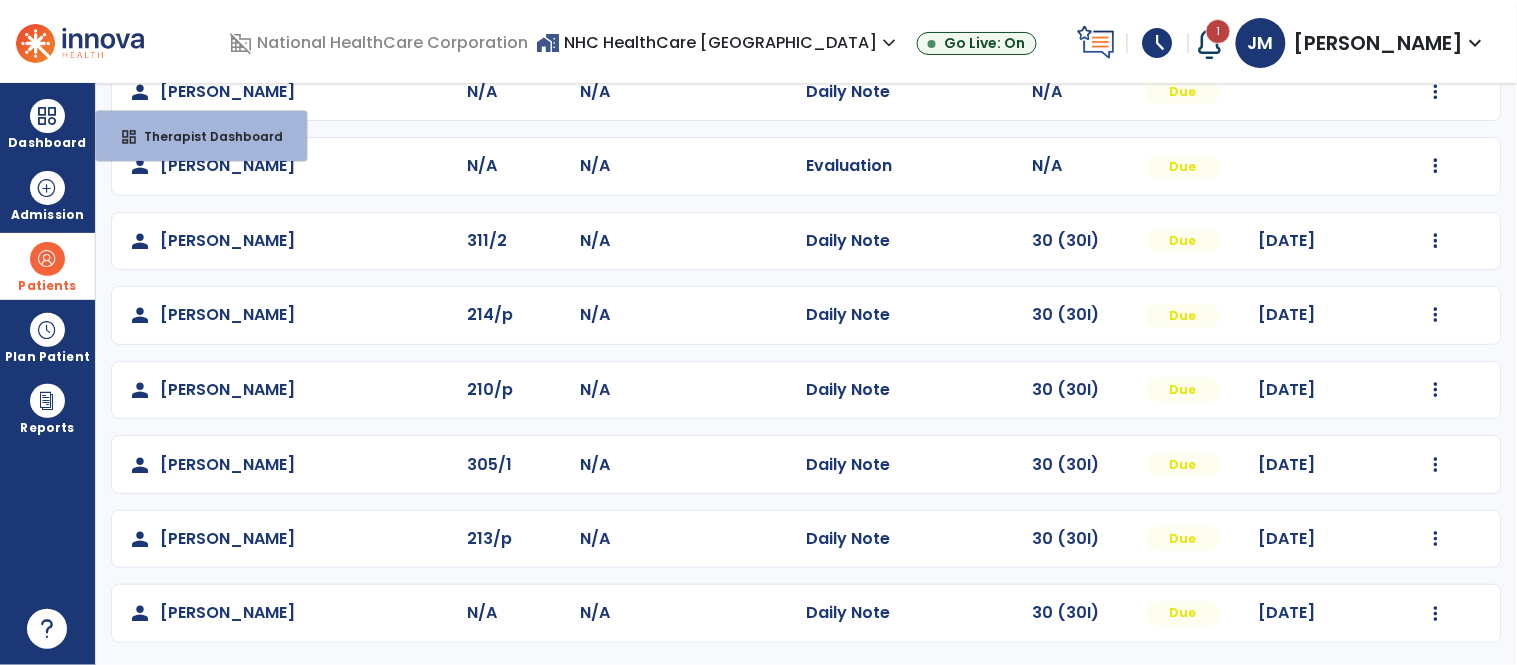 click on "Patients" at bounding box center (47, 286) 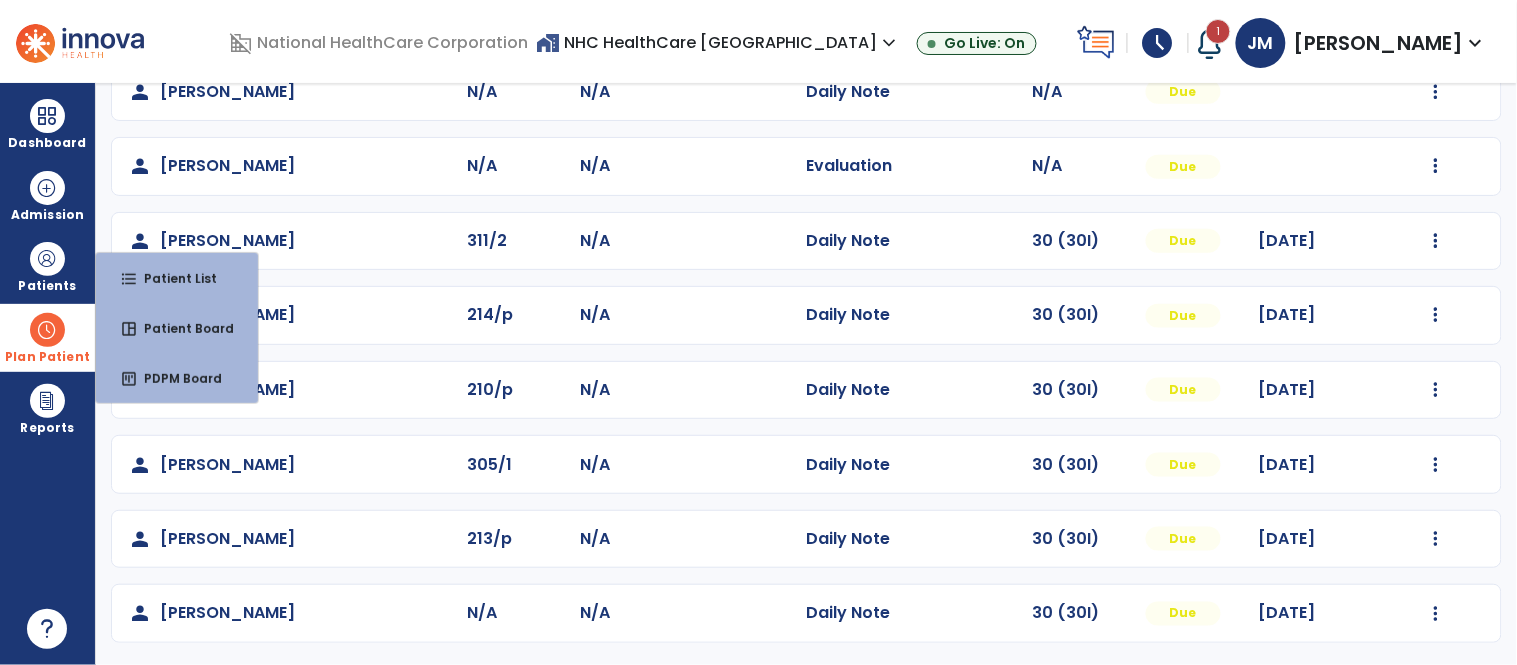 click on "Plan Patient  event_note  Planner  content_paste_go  Scheduler  content_paste_go  Whiteboard" at bounding box center (47, 337) 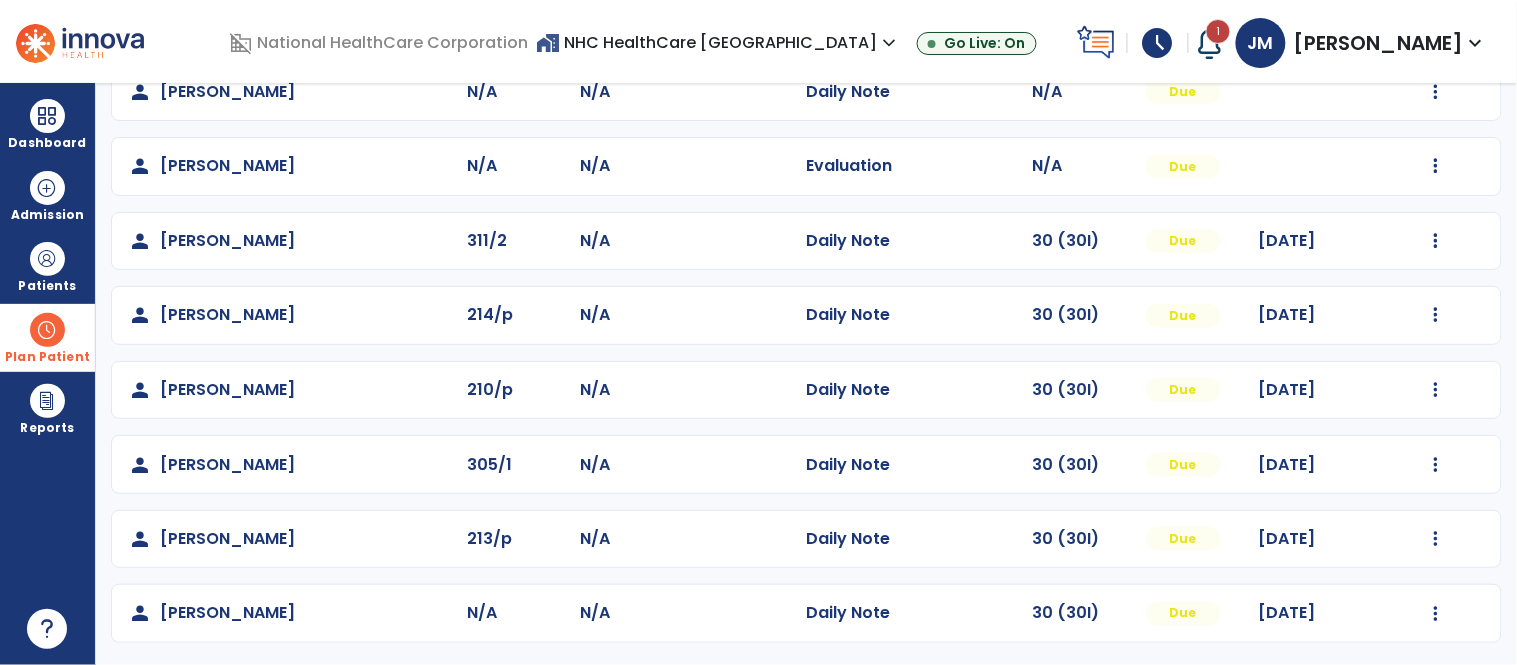 click at bounding box center (47, 330) 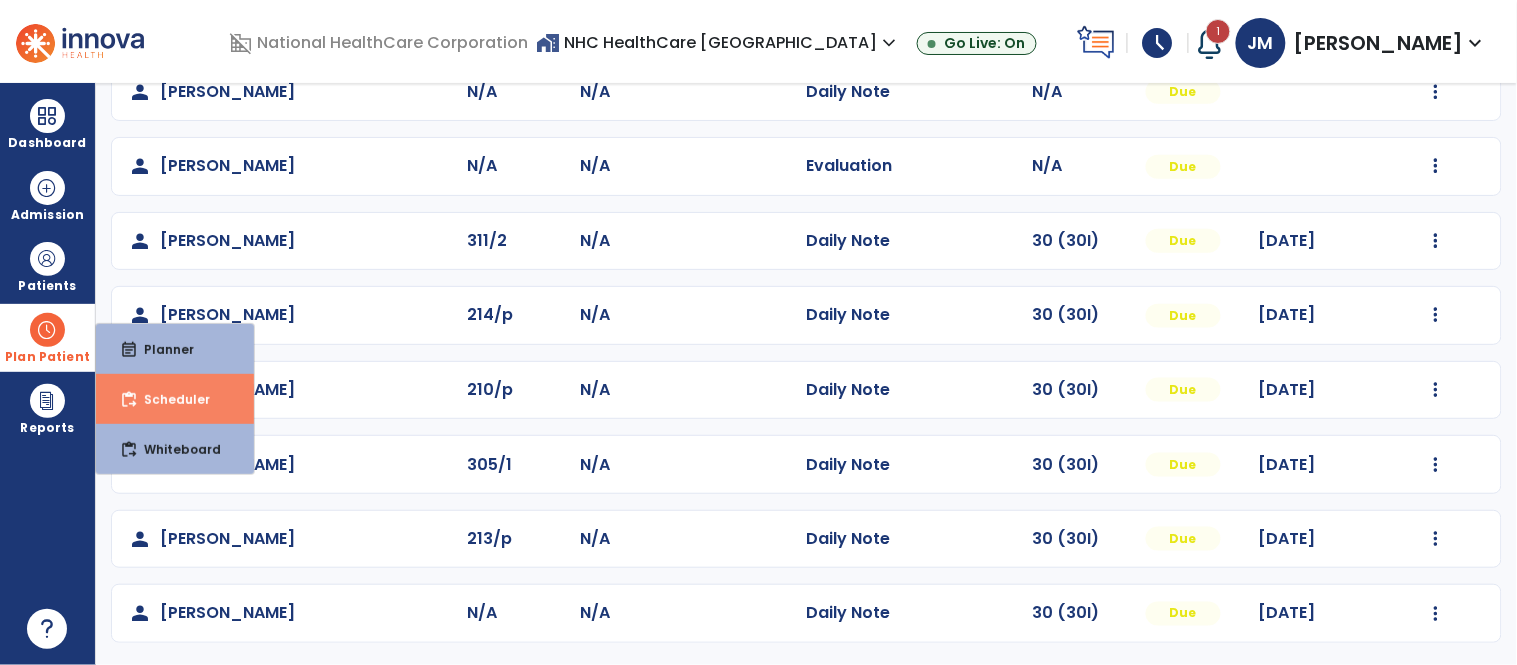 click on "content_paste_go  Scheduler" at bounding box center (175, 399) 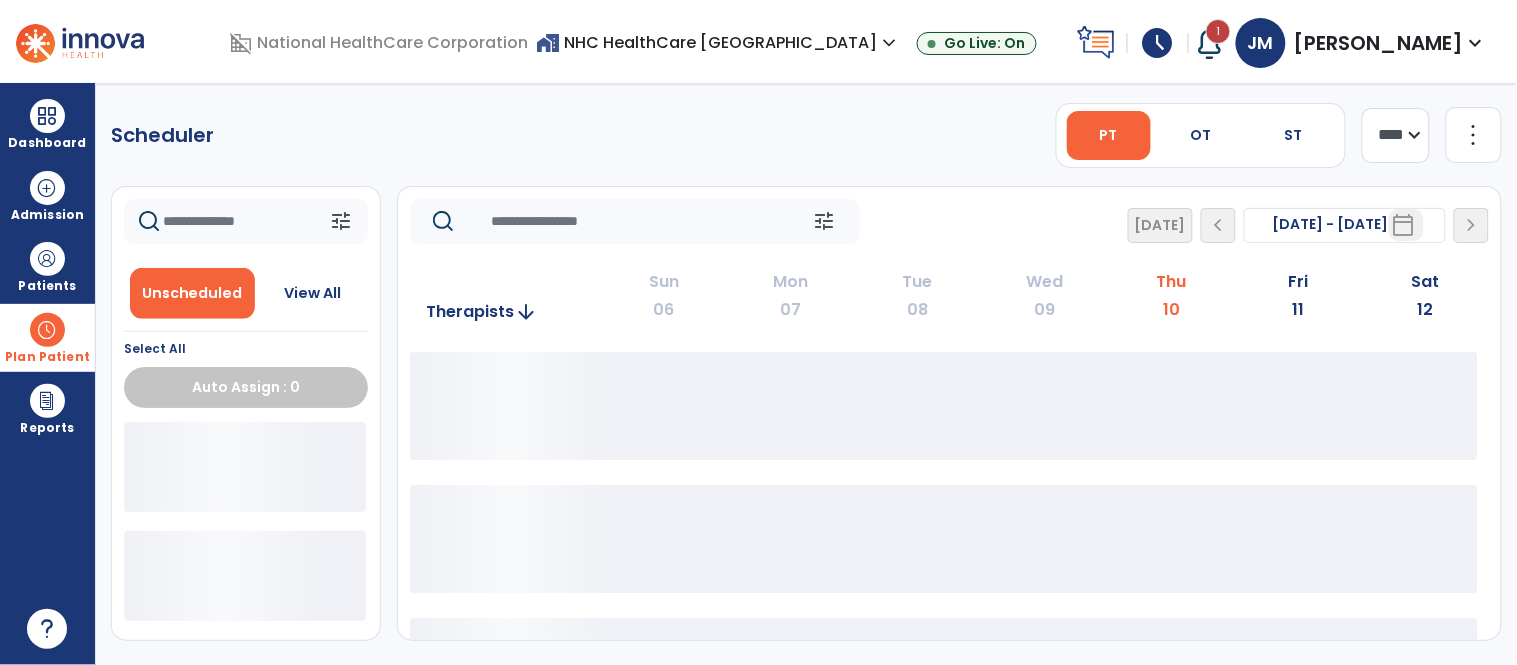 scroll, scrollTop: 0, scrollLeft: 0, axis: both 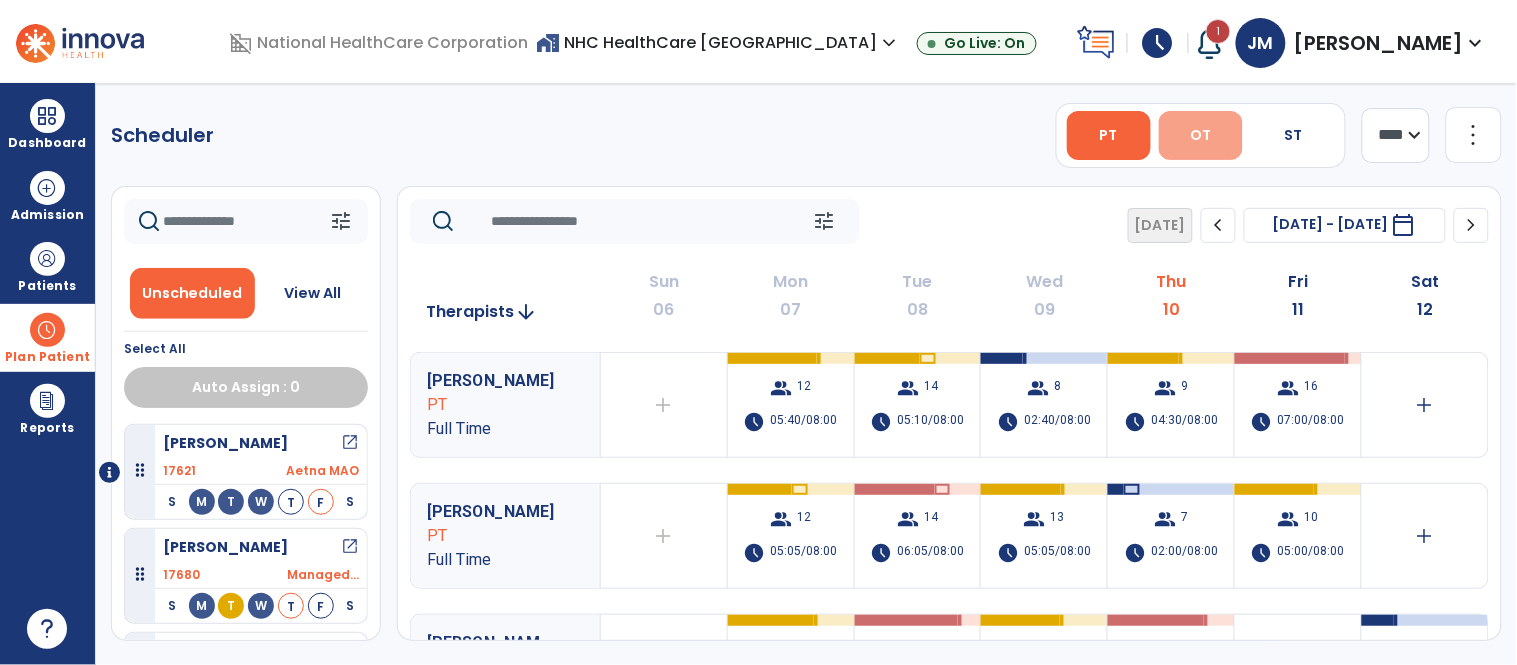 click on "OT" at bounding box center [1201, 135] 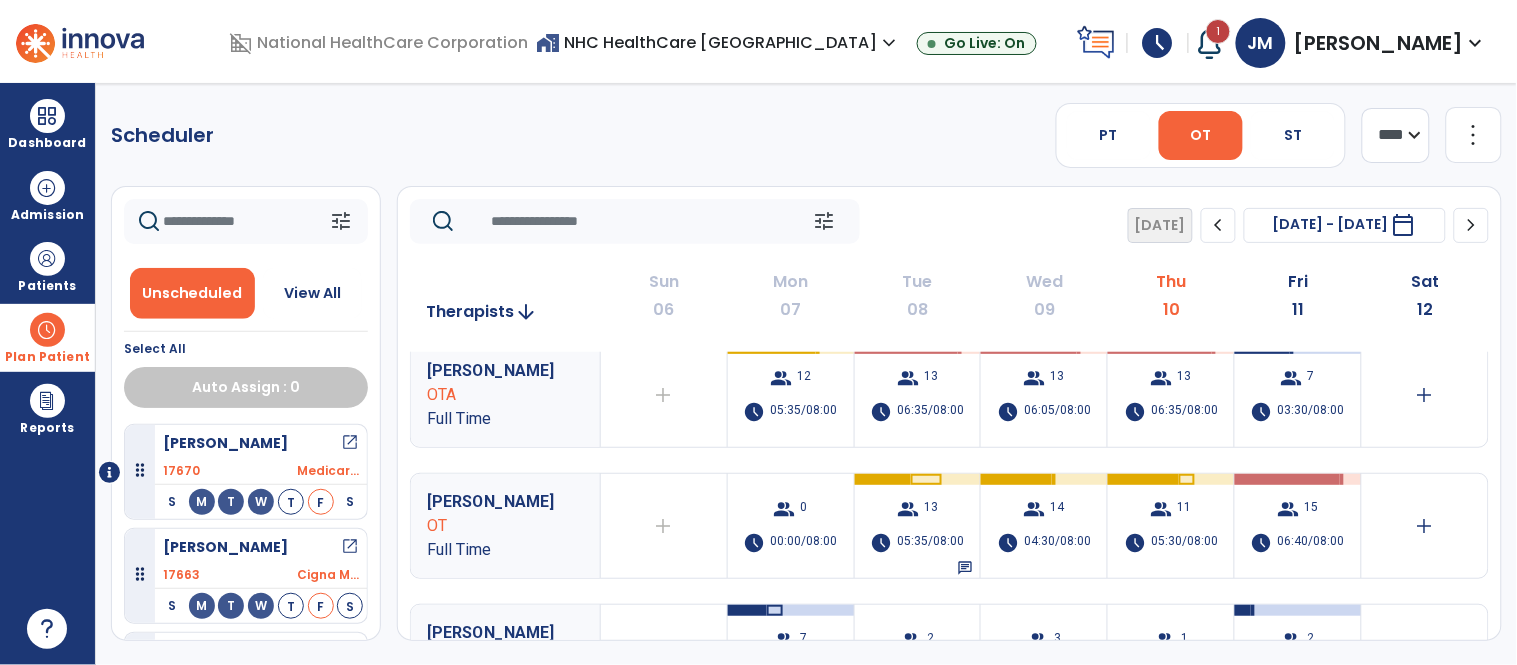 scroll, scrollTop: 0, scrollLeft: 0, axis: both 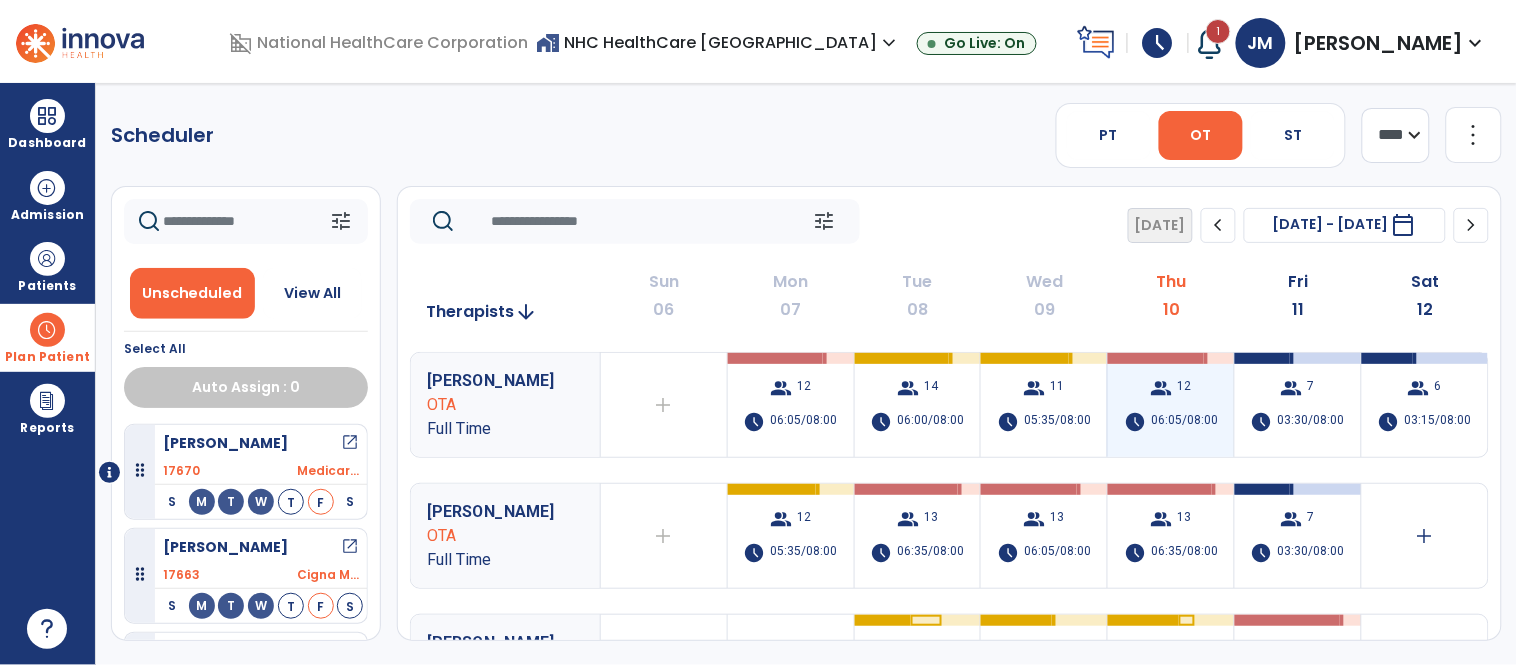 click on "group  12  schedule  06:05/08:00" at bounding box center (1171, 405) 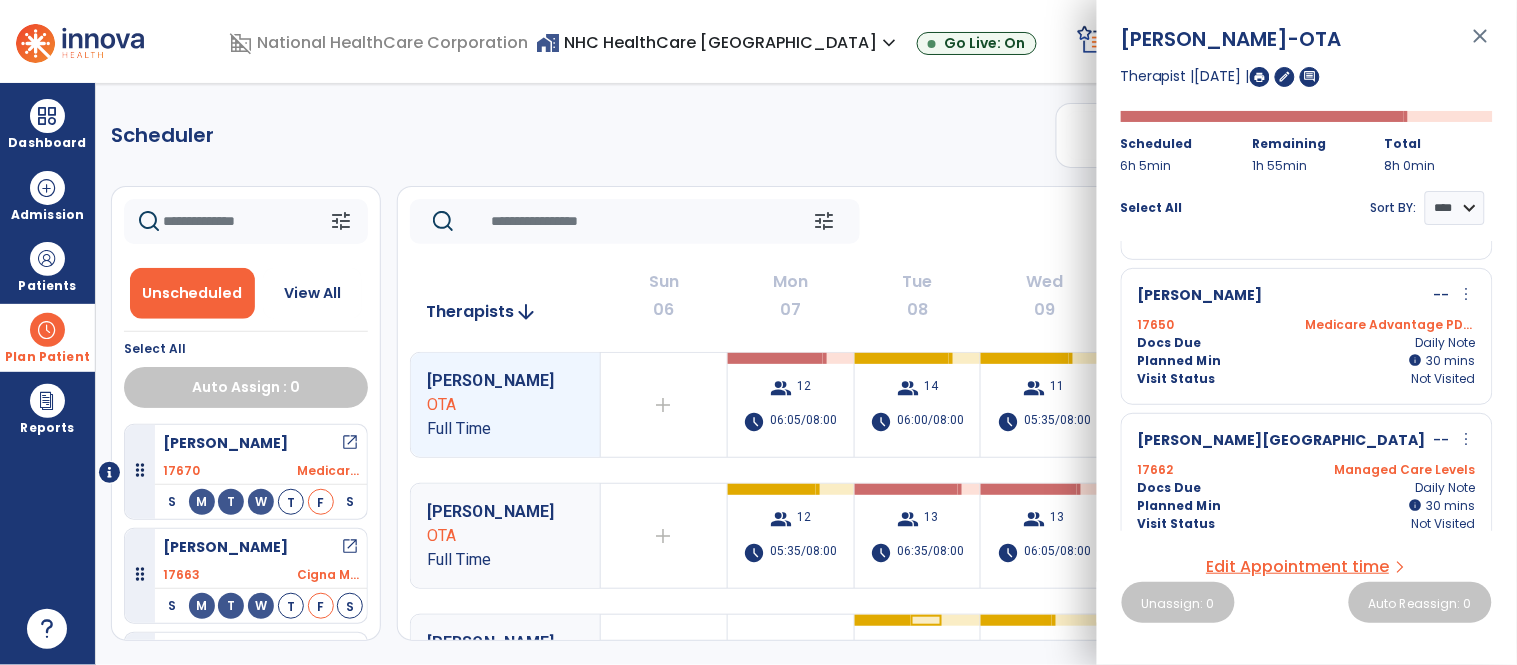 scroll, scrollTop: 1457, scrollLeft: 0, axis: vertical 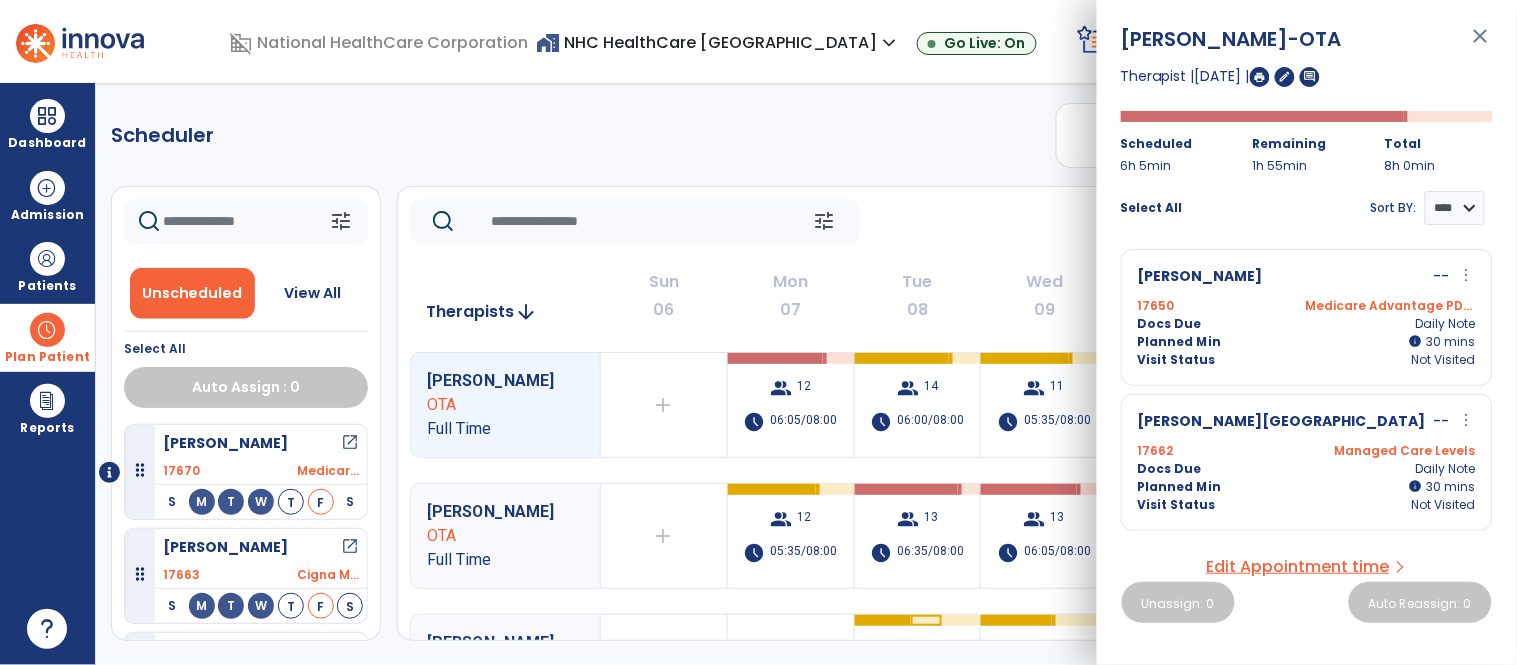 click on "17650 Medicare Advantage PDPM" at bounding box center [1307, 306] 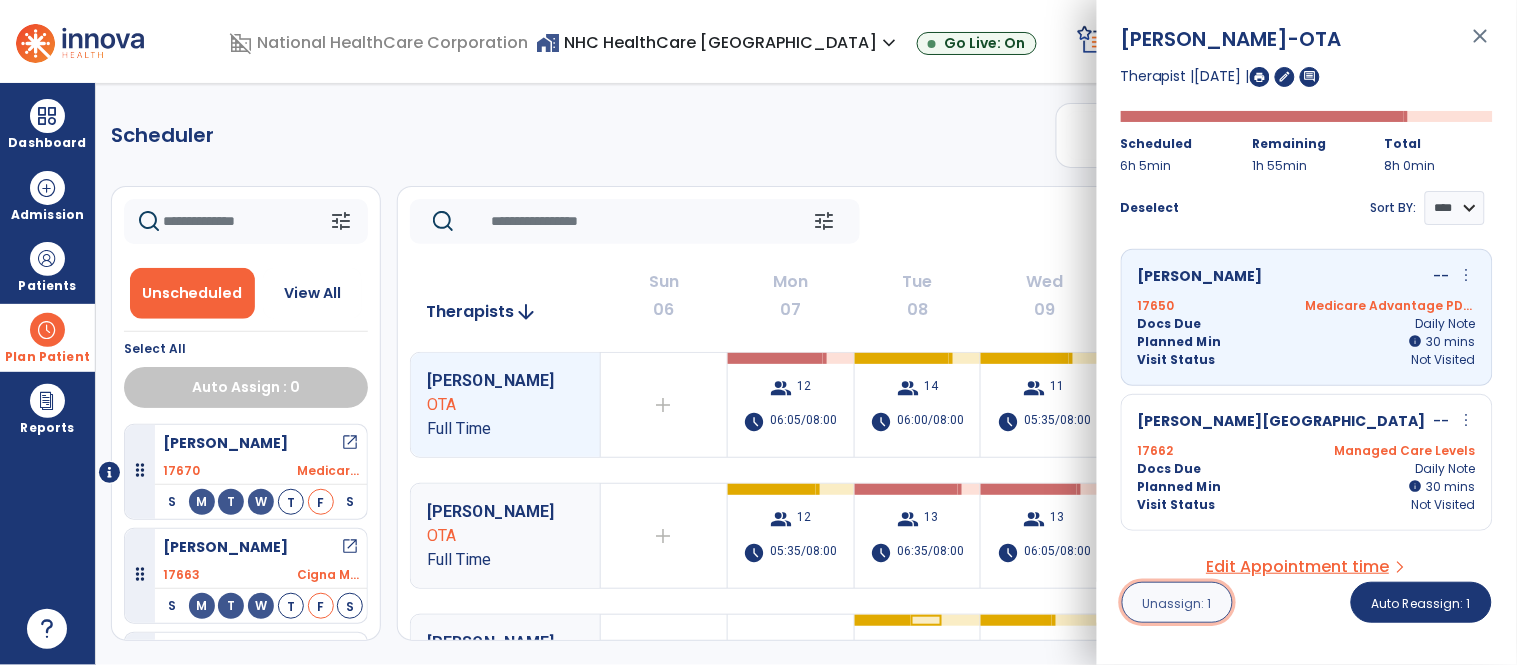 click on "Unassign: 1" at bounding box center (1177, 603) 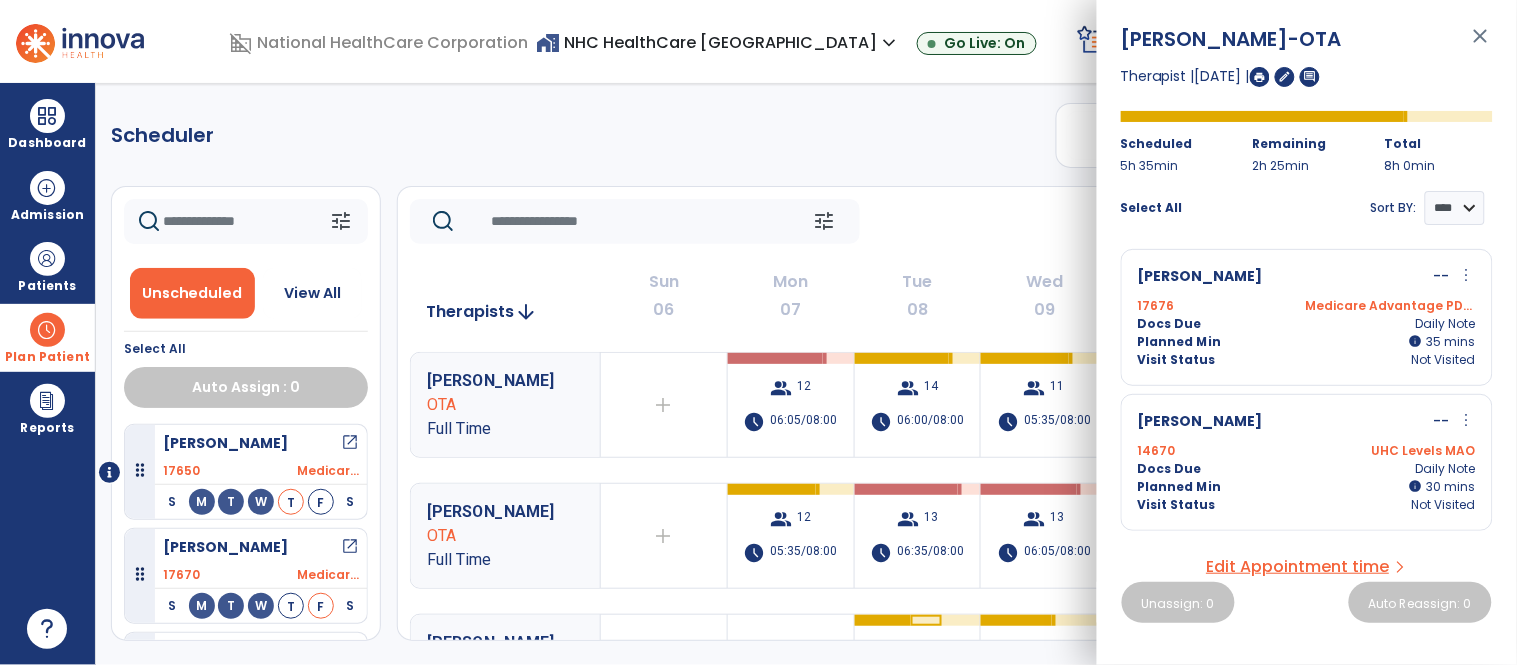 click on "close" at bounding box center [1481, 45] 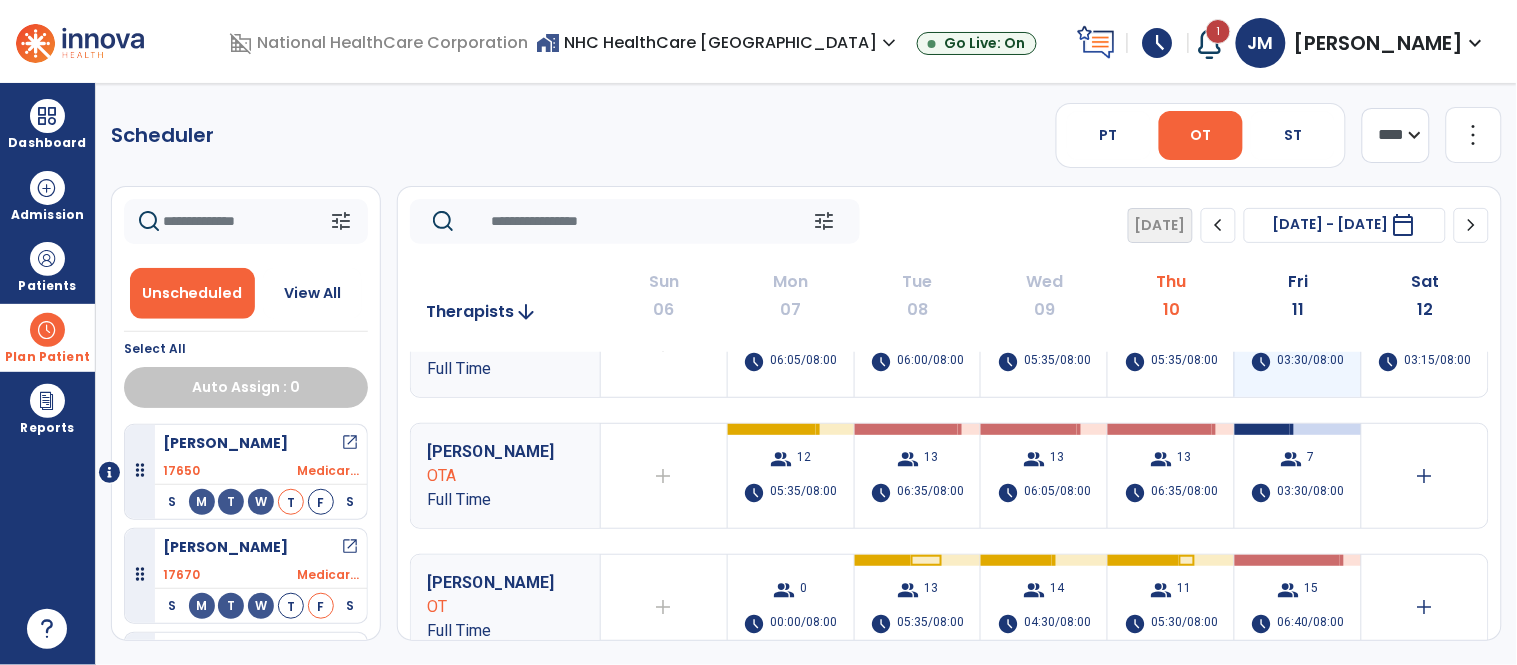scroll, scrollTop: 61, scrollLeft: 0, axis: vertical 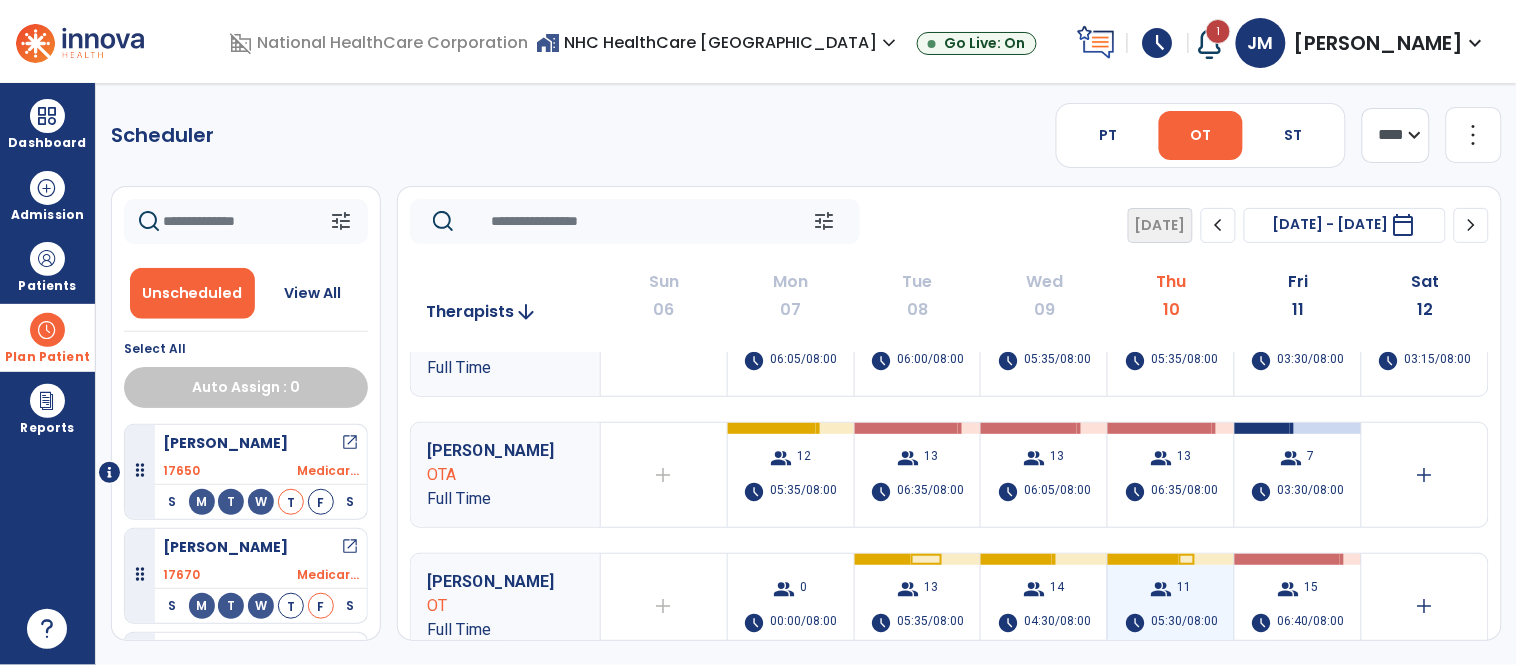 click on "group  11  schedule  05:30/08:00" at bounding box center [1171, 606] 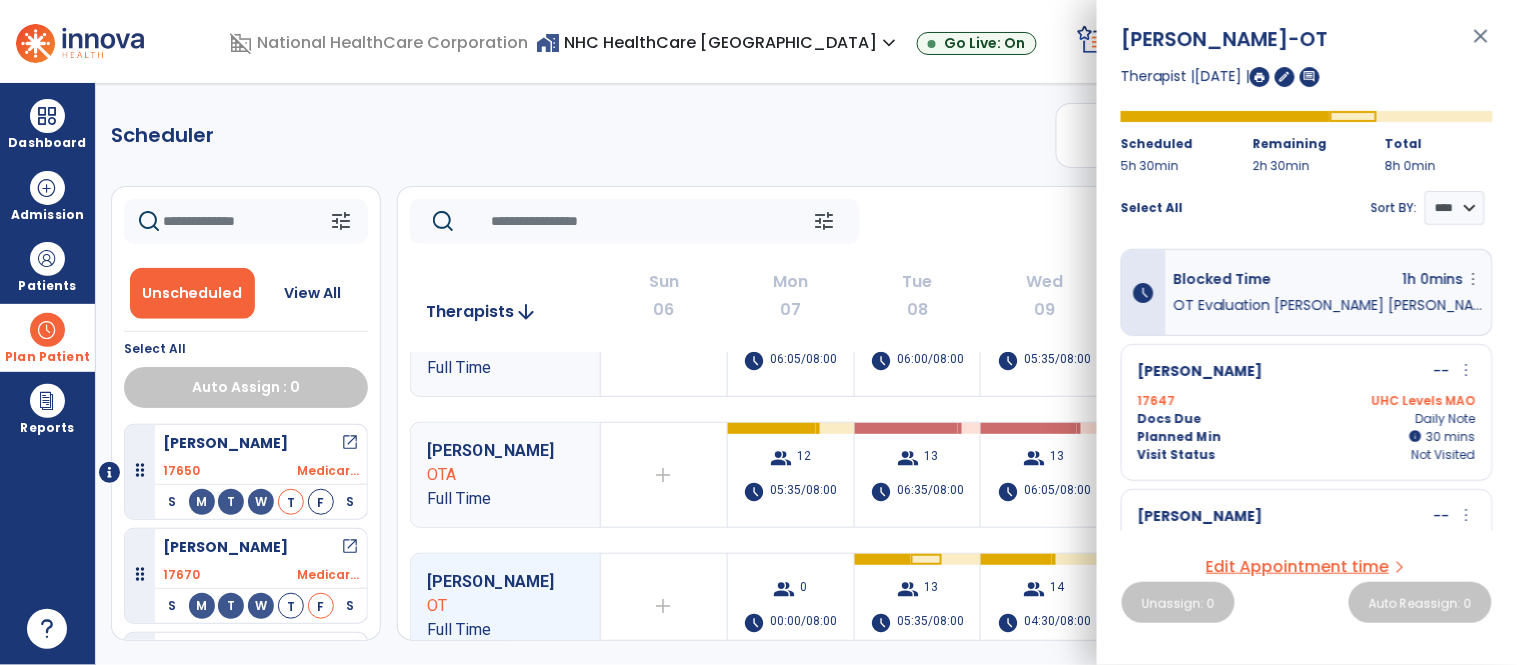 click on "Manley, Jamichael  -OT close  Therapist |   10 Jul 2025 |   edit   comment  Scheduled 5h 30min Remaining  2h 30min  Total 8h 0min  Select All   Sort BY:  **** ****  schedule  Blocked Time  1h 0mins   more_vert   Edit   Delete   OT Evaluation Jo Ann Hester Rm 209, 5/6 times a week   Morrison, Chestena   --  more_vert  edit   Edit Session   alt_route   Split Minutes  17647 UHC Levels MAO  Docs Due Daily Note   Planned Min  info   30 I 30 mins  Visit Status  Not Visited   Mickulick, Walter   --  more_vert  edit   Edit Session   alt_route   Split Minutes  17655 Medicare Part A  Docs Due Daily Note   Planned Min  info   30 I 30 mins  Visit Status  Not Visited   White, Sylvia   --  more_vert  edit   Edit Session   alt_route   Split Minutes  IH1 Humana Levels MAO  Docs Due Daily Note   Planned Min  info   30 I 30 mins  Visit Status  Not Visited   Livingstone, Ardeena   --  more_vert  edit   Edit Session   alt_route   Split Minutes  17630 Medicare Part A  Docs Due Daily Note   Planned Min  info   30 I 30 mins  --" at bounding box center (1307, 332) 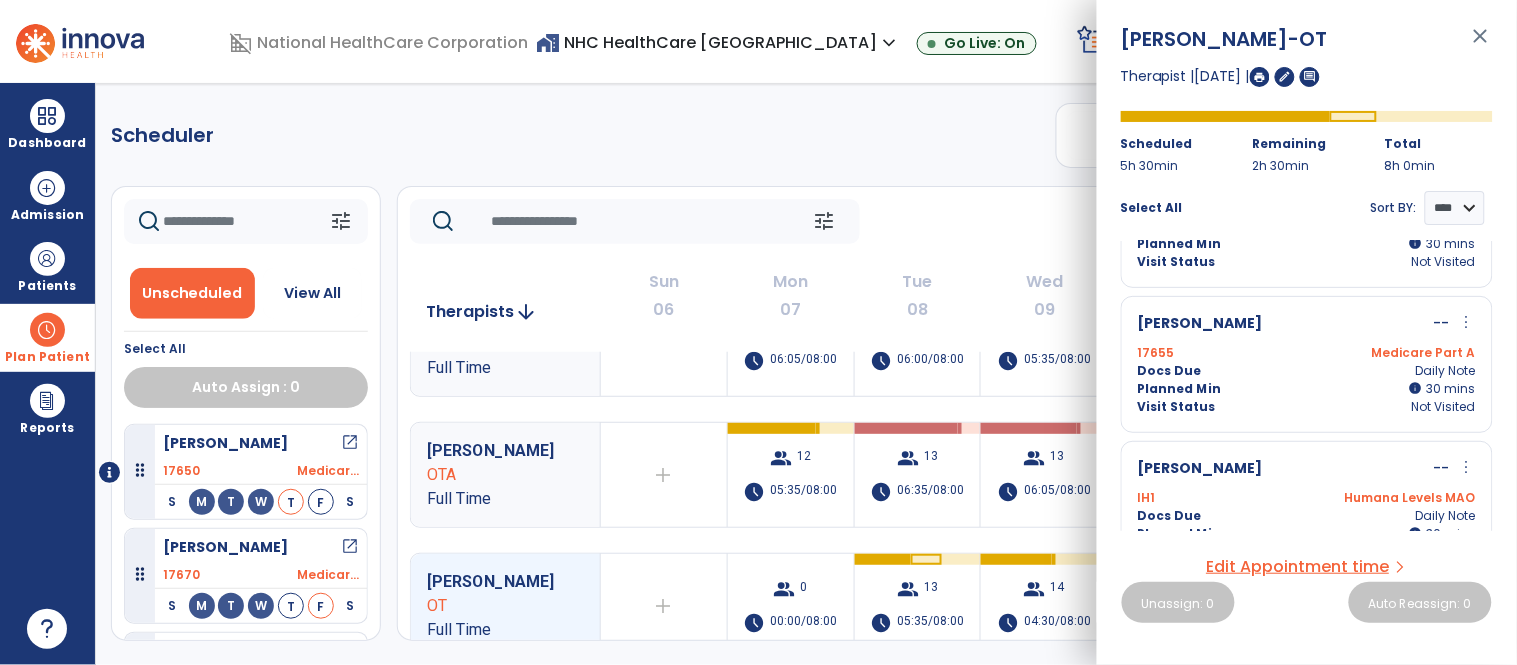 scroll, scrollTop: 194, scrollLeft: 0, axis: vertical 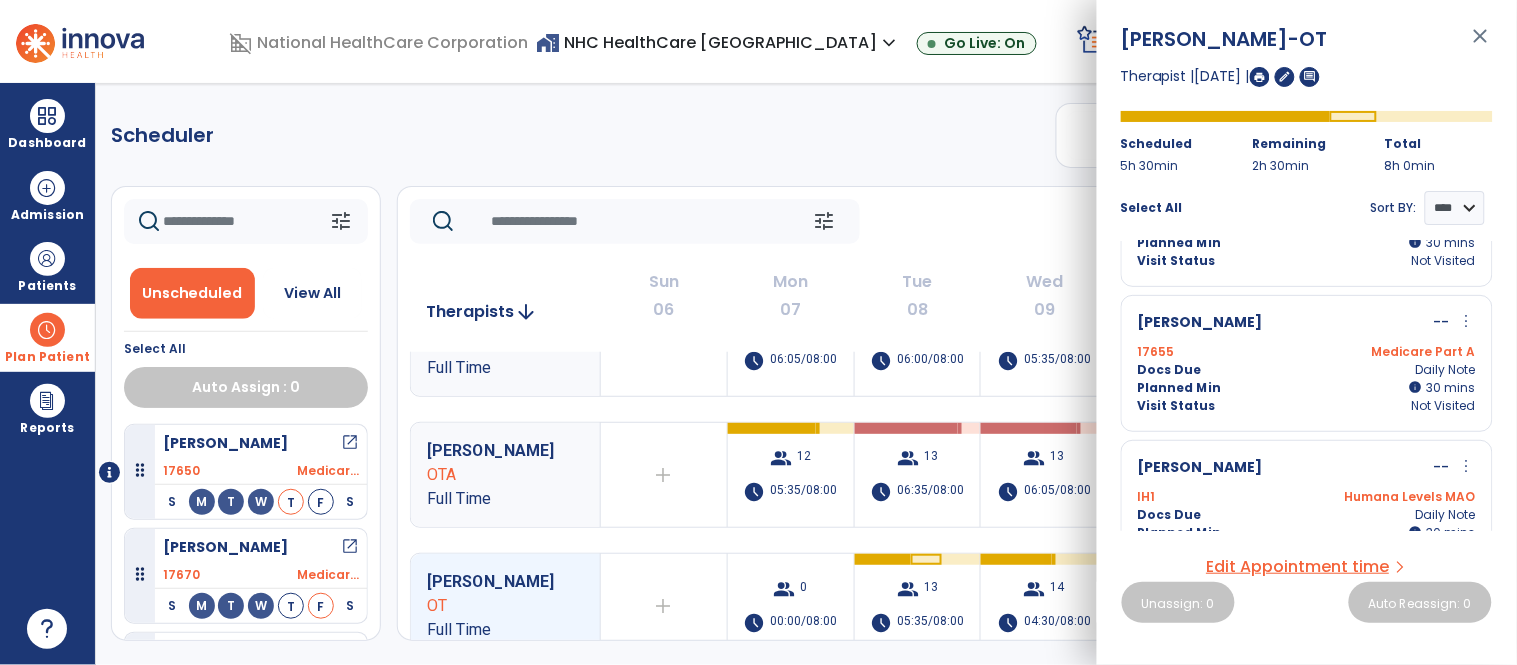 click on "Docs Due Daily Note" at bounding box center (1307, 370) 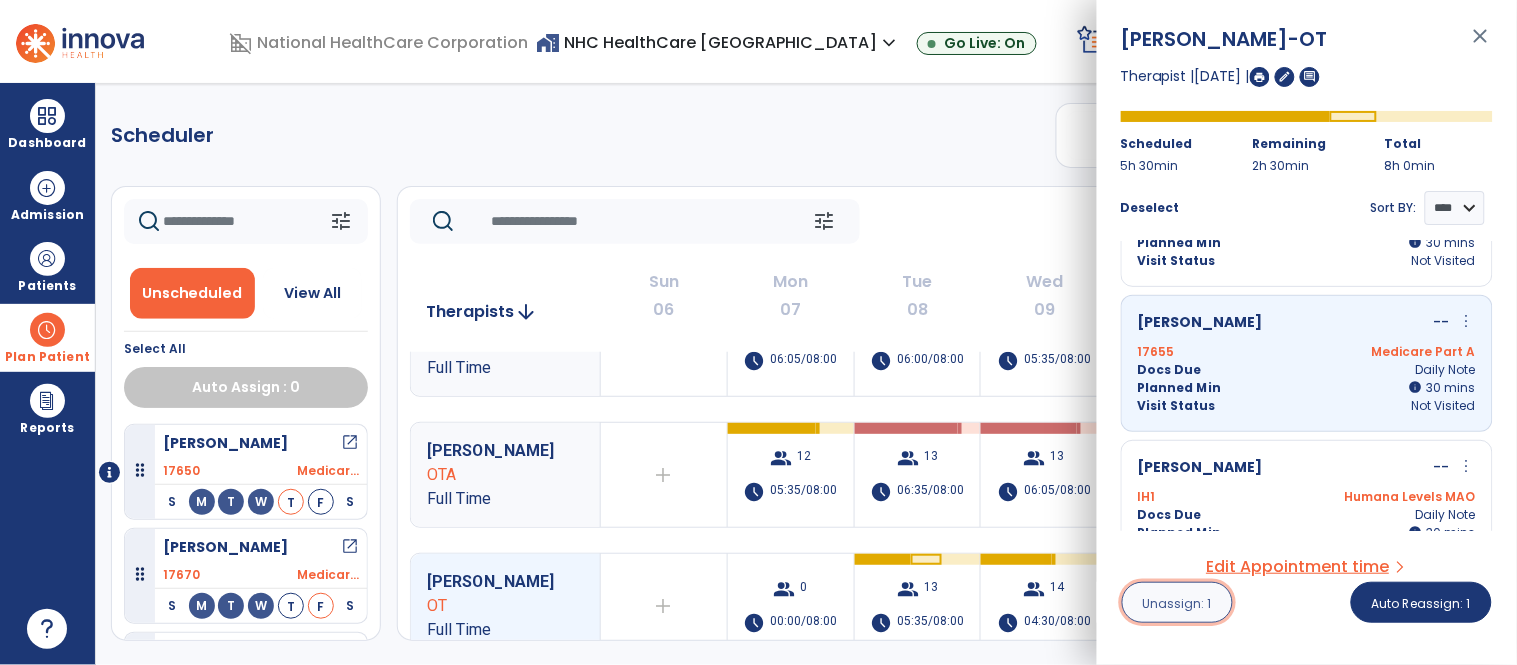 click on "Unassign: 1" at bounding box center [1177, 603] 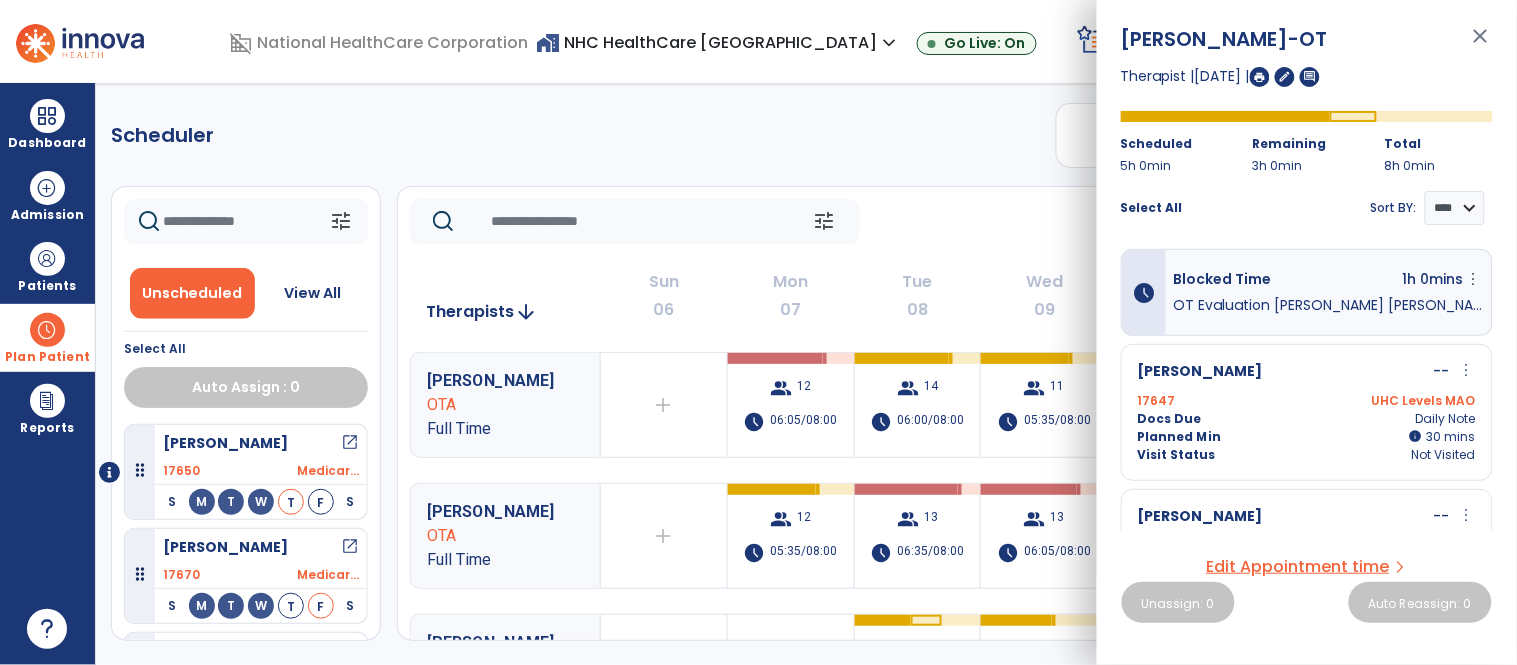 click on "close" at bounding box center (1481, 45) 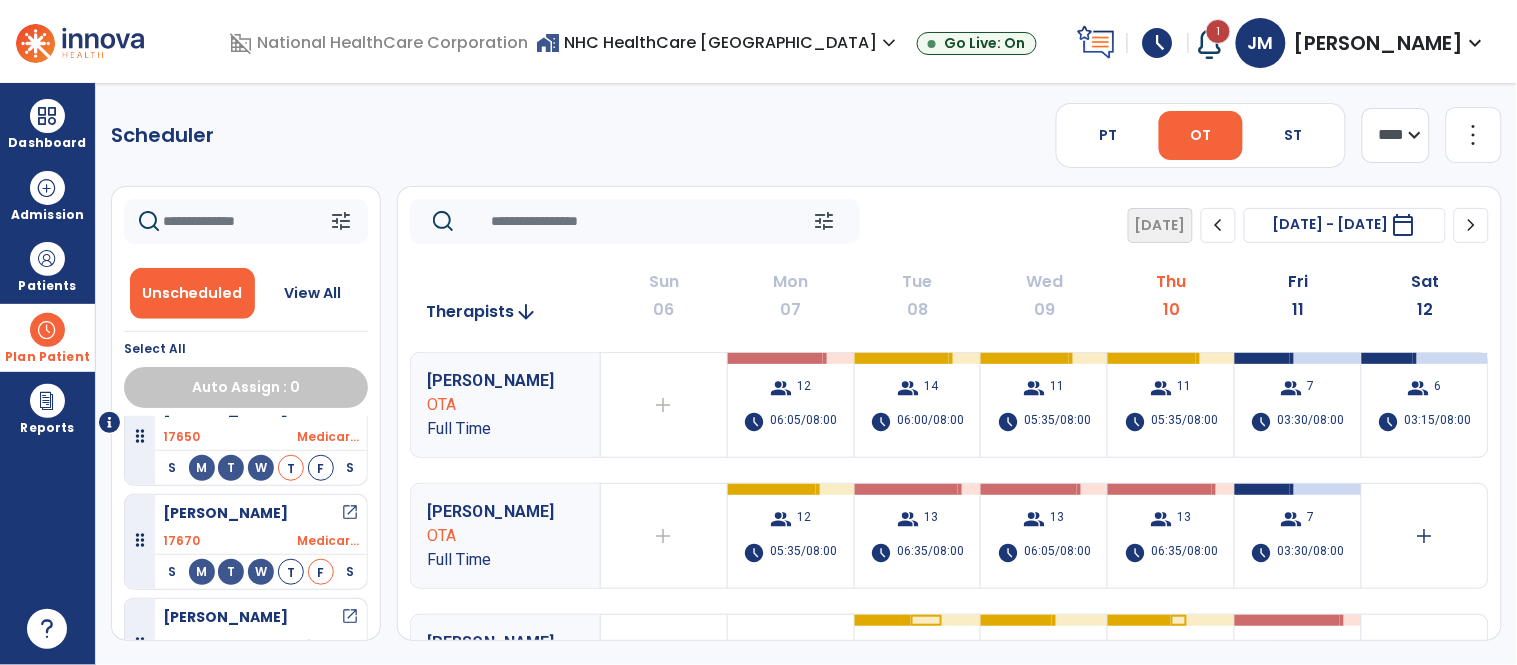 scroll, scrollTop: 22, scrollLeft: 0, axis: vertical 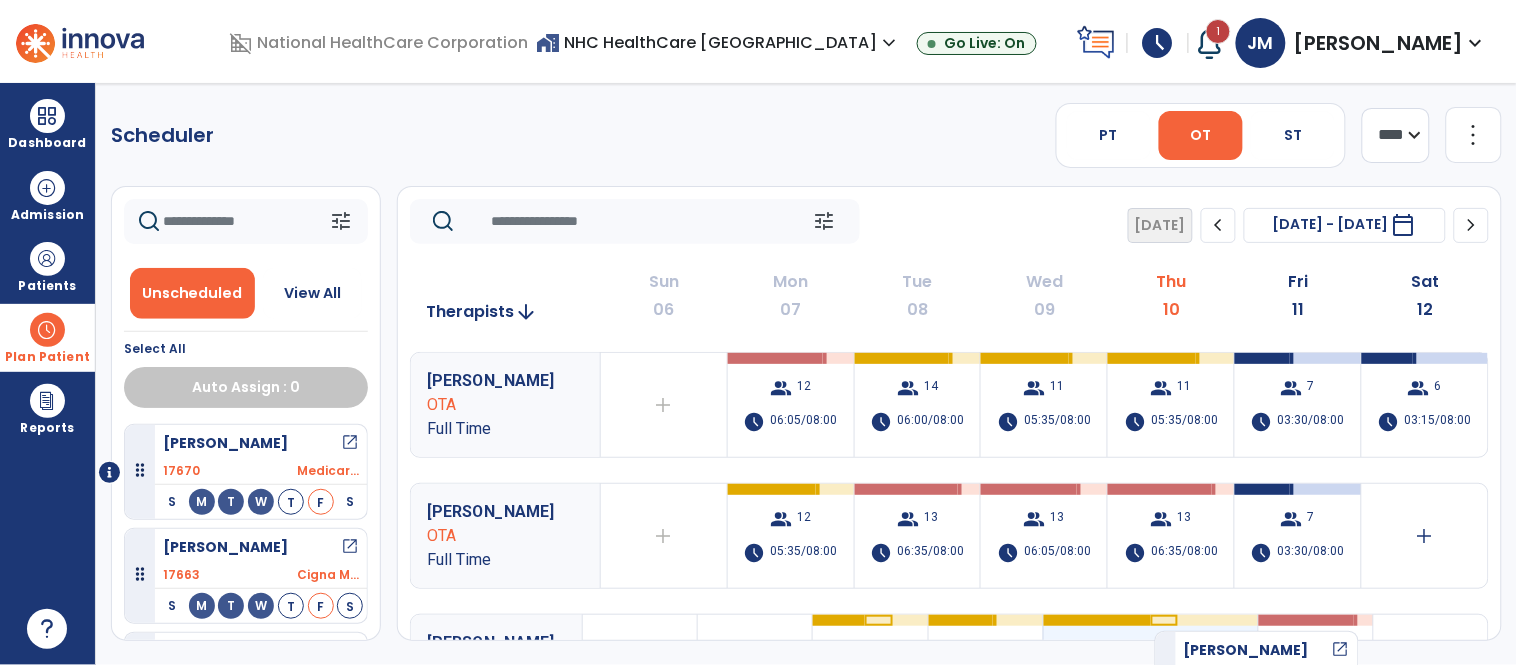 drag, startPoint x: 142, startPoint y: 454, endPoint x: 1155, endPoint y: 623, distance: 1027.0005 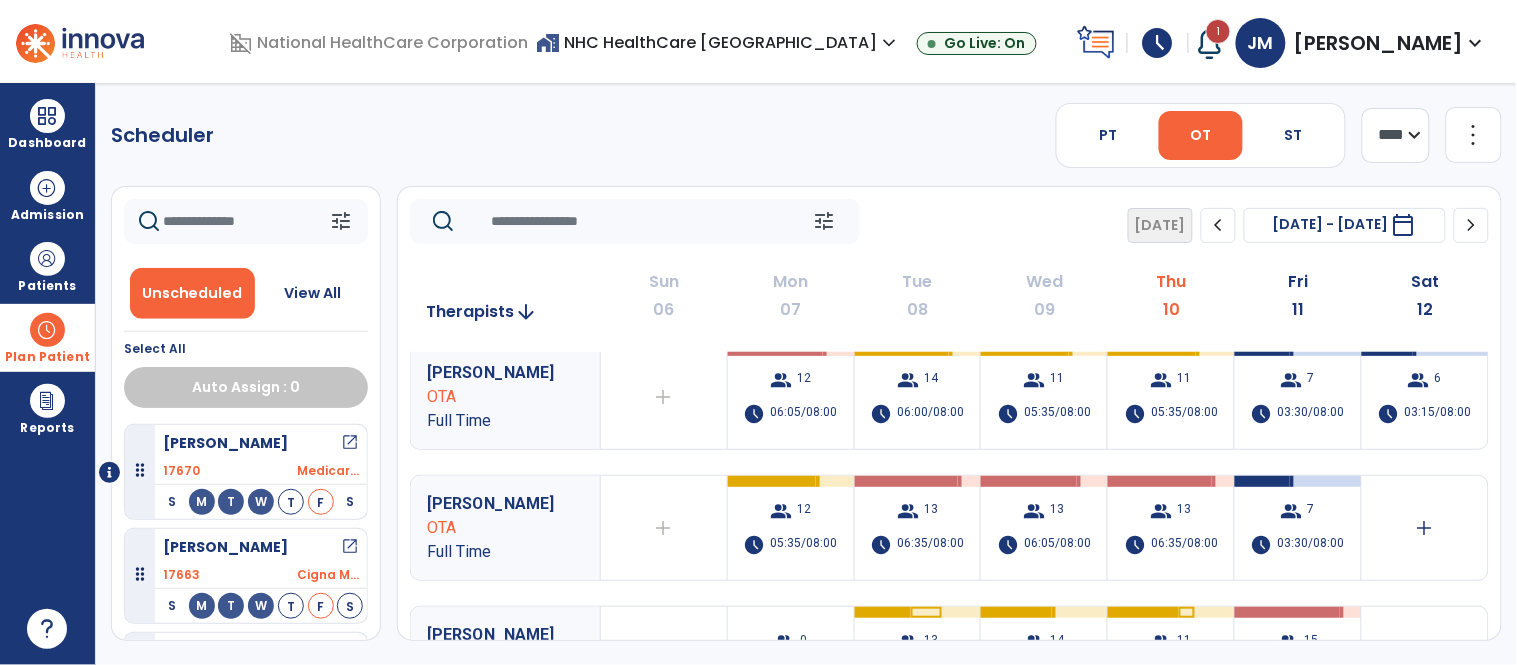 scroll, scrollTop: 0, scrollLeft: 0, axis: both 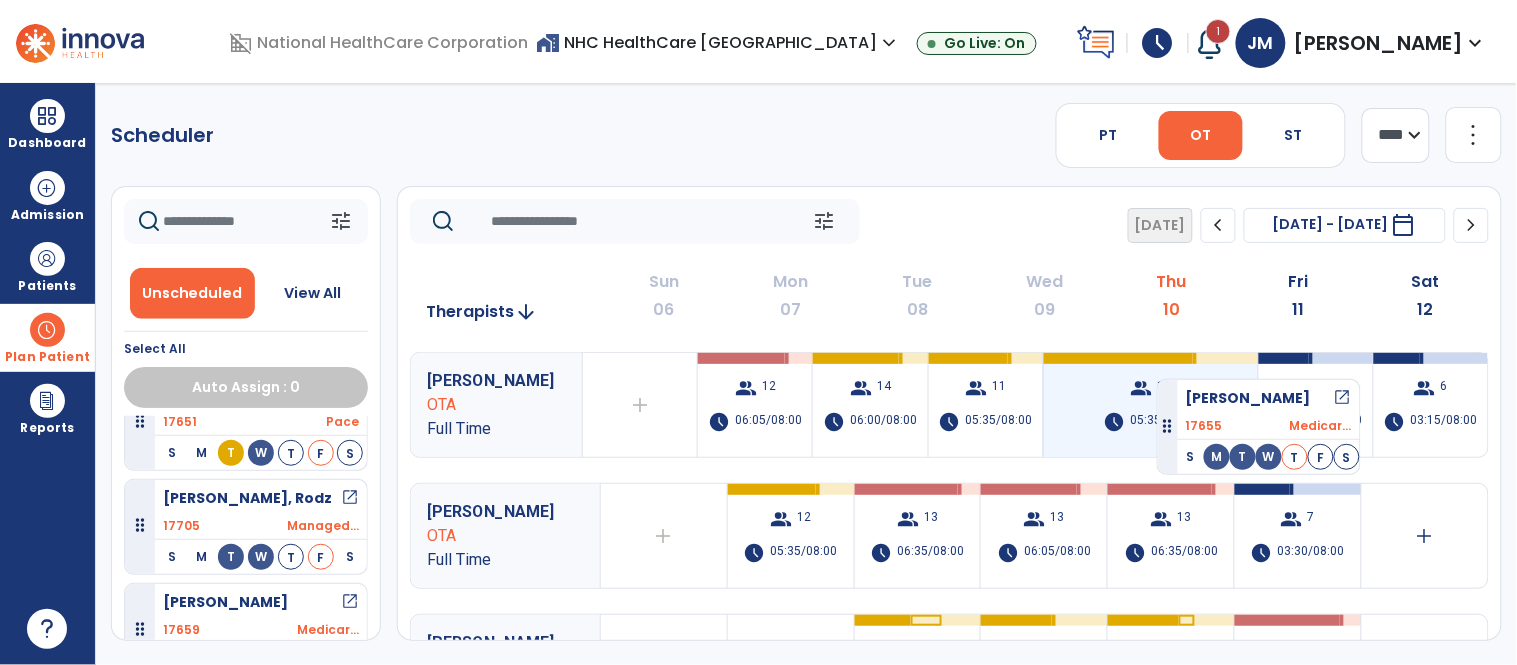 drag, startPoint x: 143, startPoint y: 508, endPoint x: 1157, endPoint y: 371, distance: 1023.2131 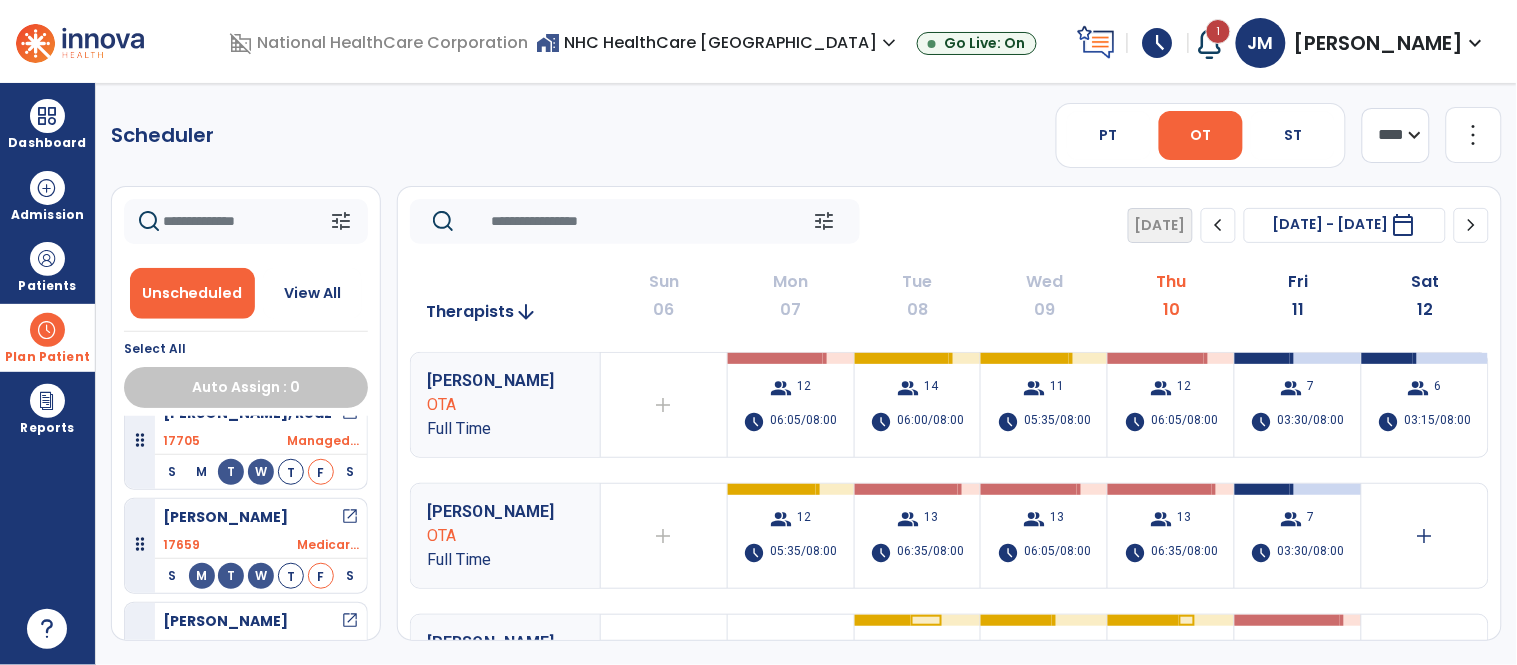 scroll, scrollTop: 601, scrollLeft: 0, axis: vertical 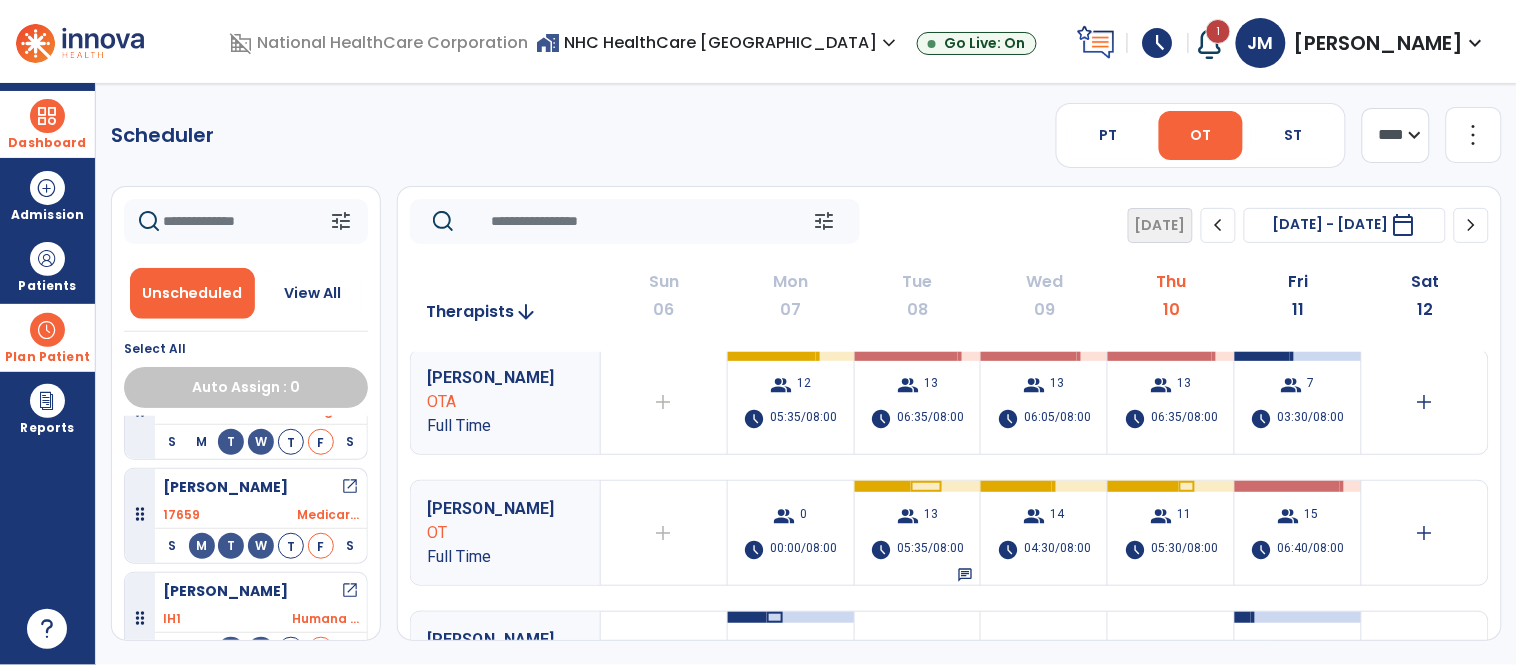 click at bounding box center [47, 116] 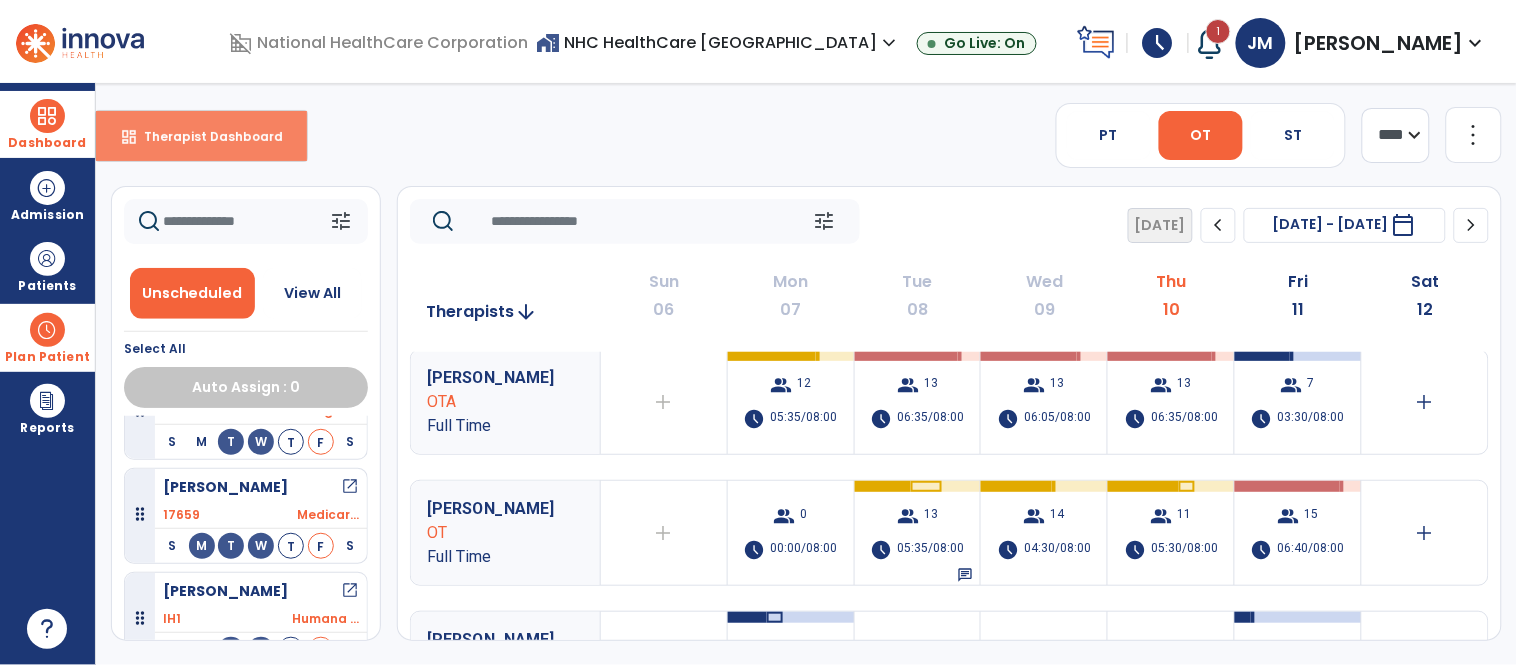 click on "dashboard  Therapist Dashboard" at bounding box center (201, 136) 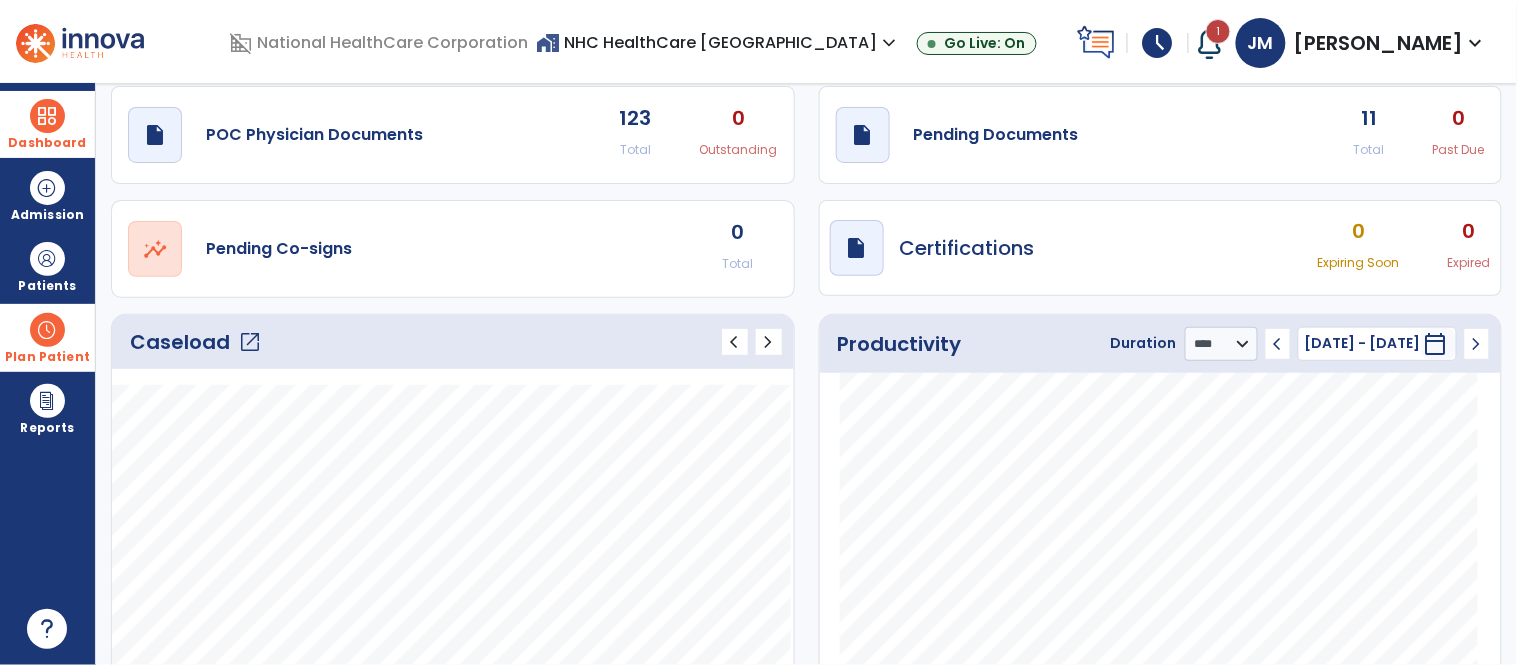 scroll, scrollTop: 45, scrollLeft: 0, axis: vertical 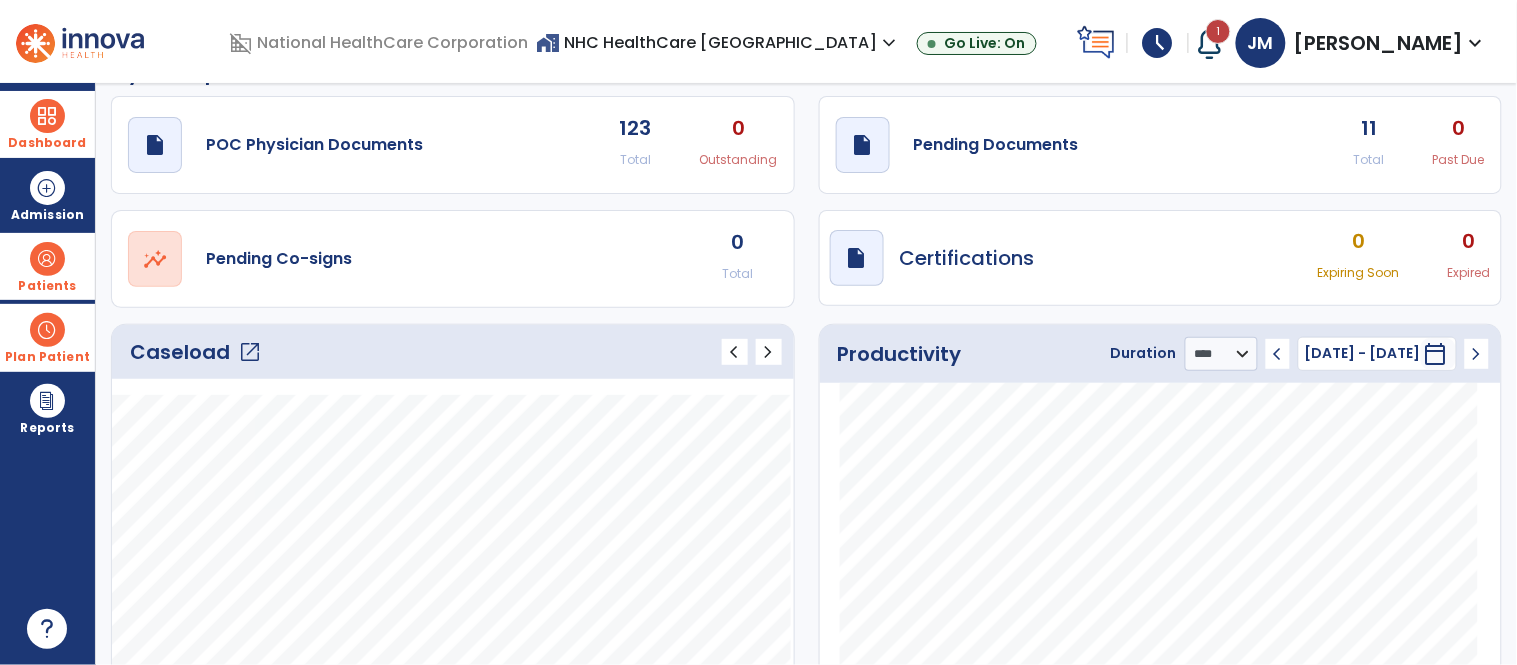 click at bounding box center (47, 259) 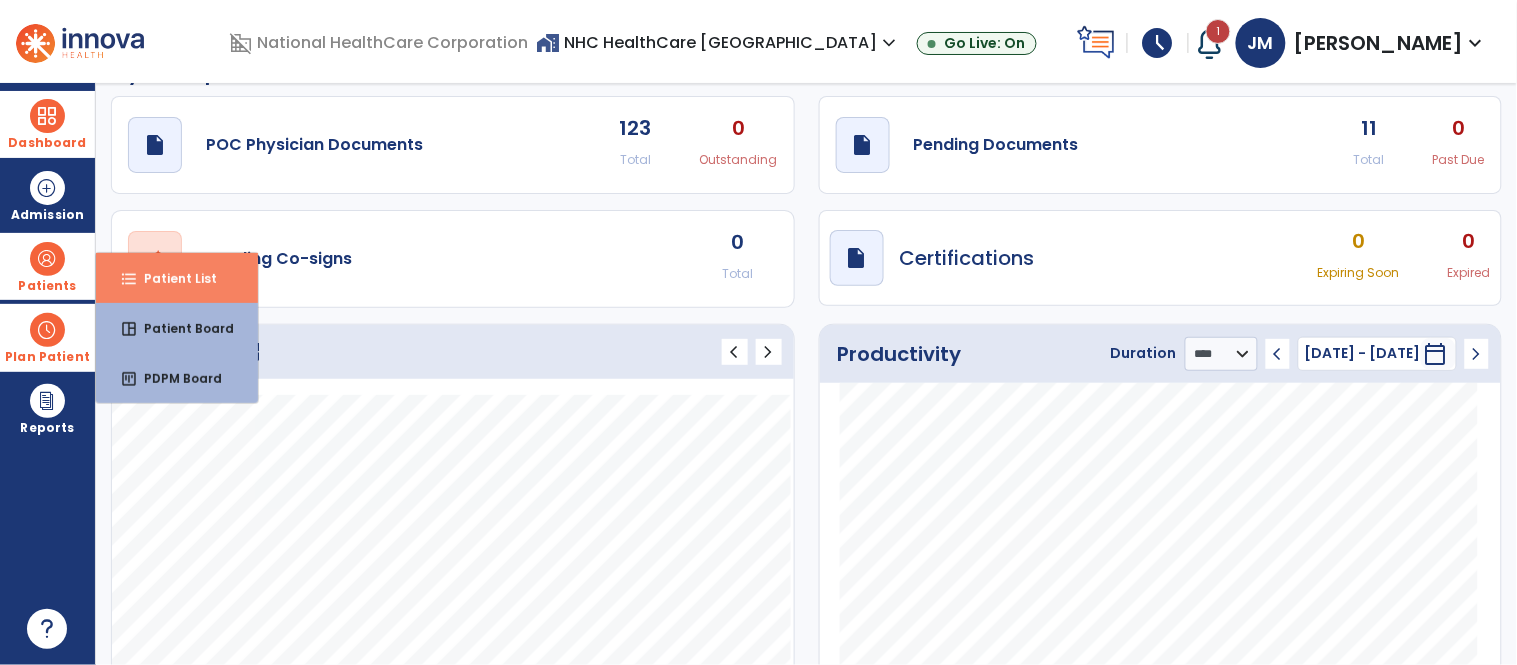 click on "format_list_bulleted  Patient List" at bounding box center (177, 278) 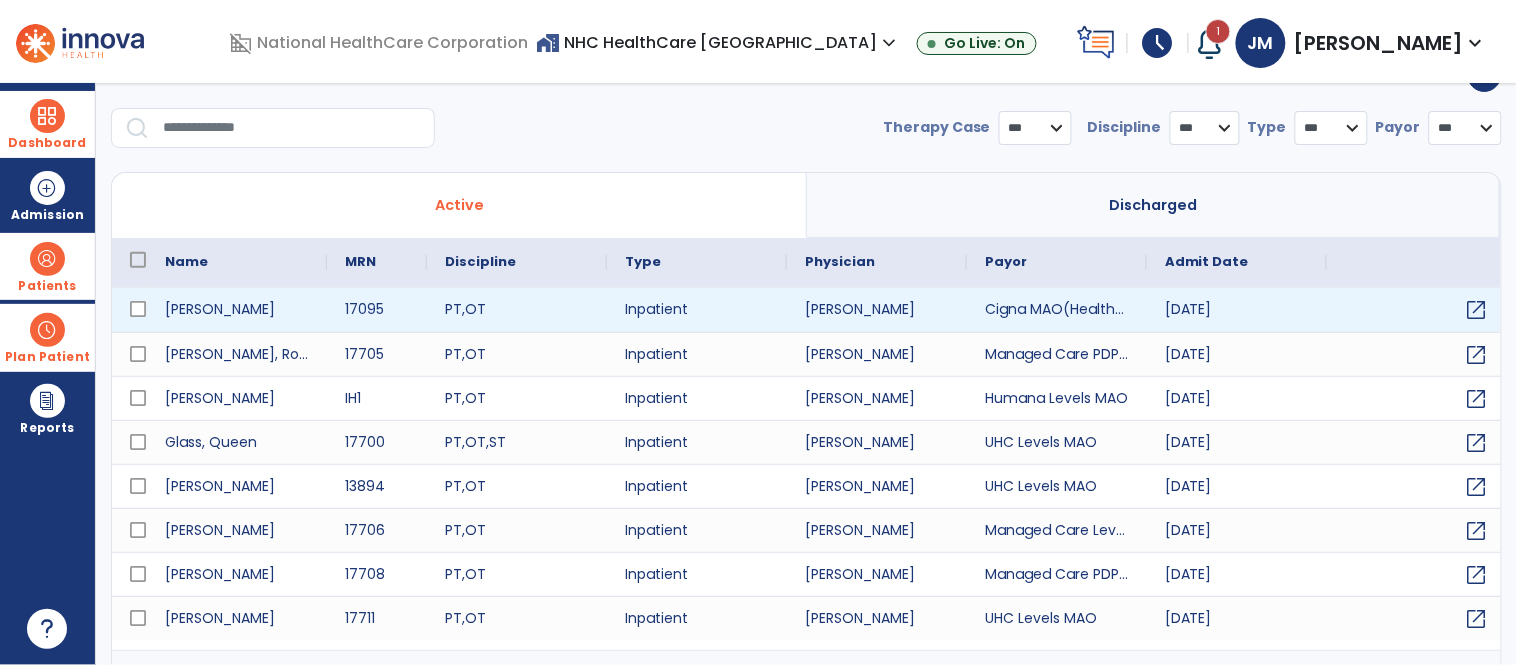 select on "***" 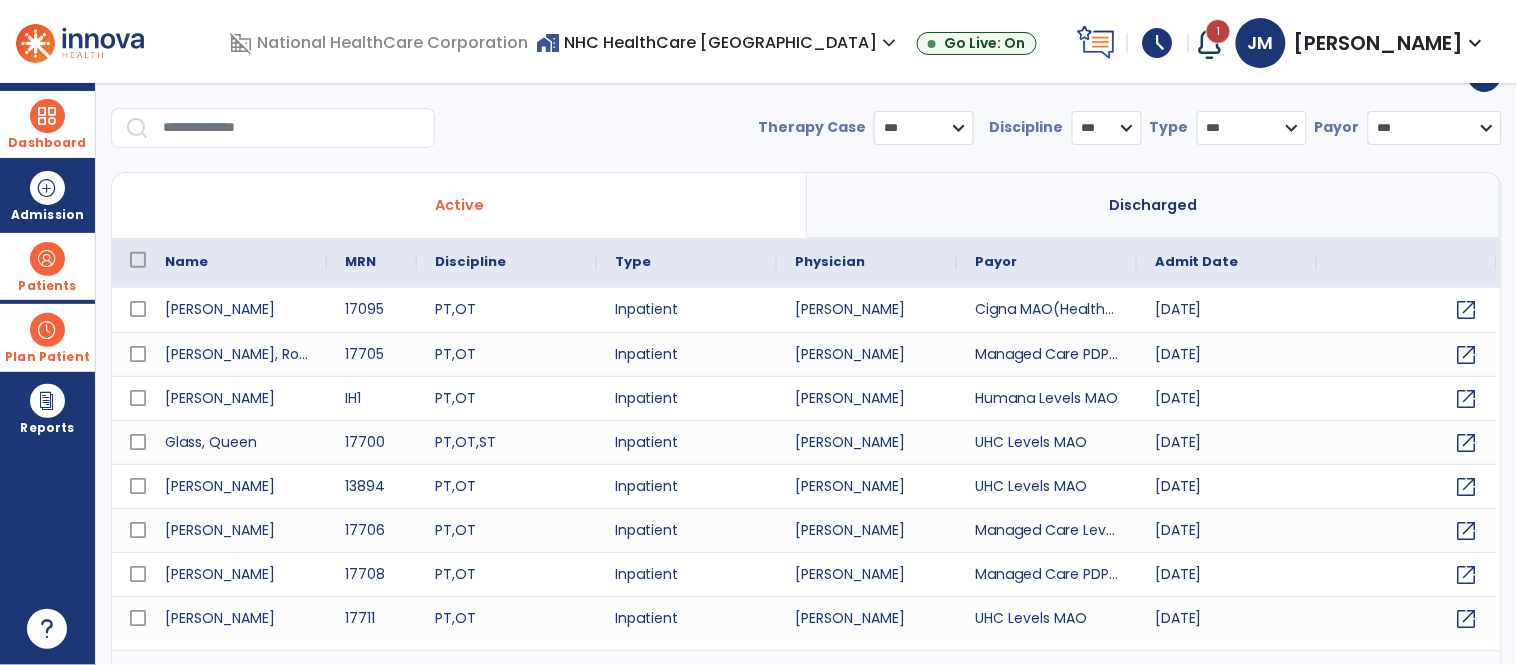 click at bounding box center (47, 330) 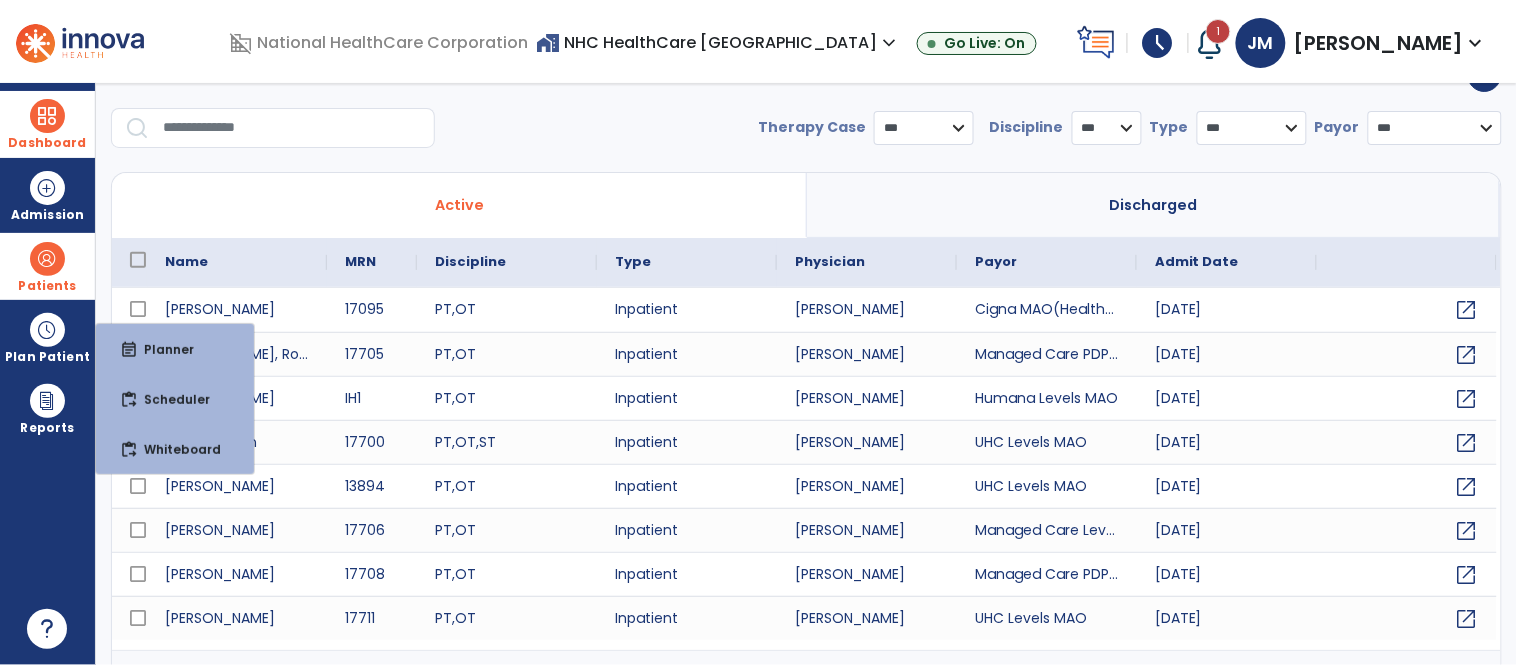 click at bounding box center [47, 116] 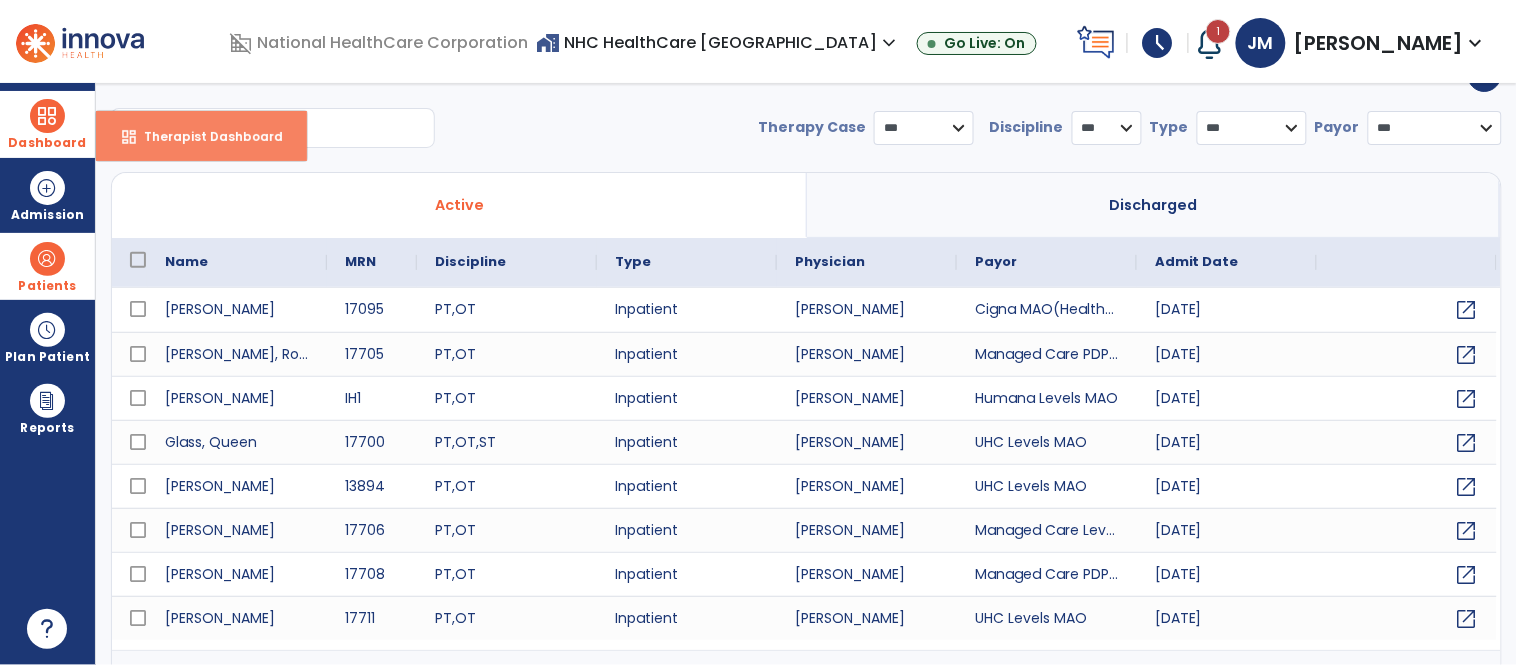 click on "Therapist Dashboard" at bounding box center (205, 136) 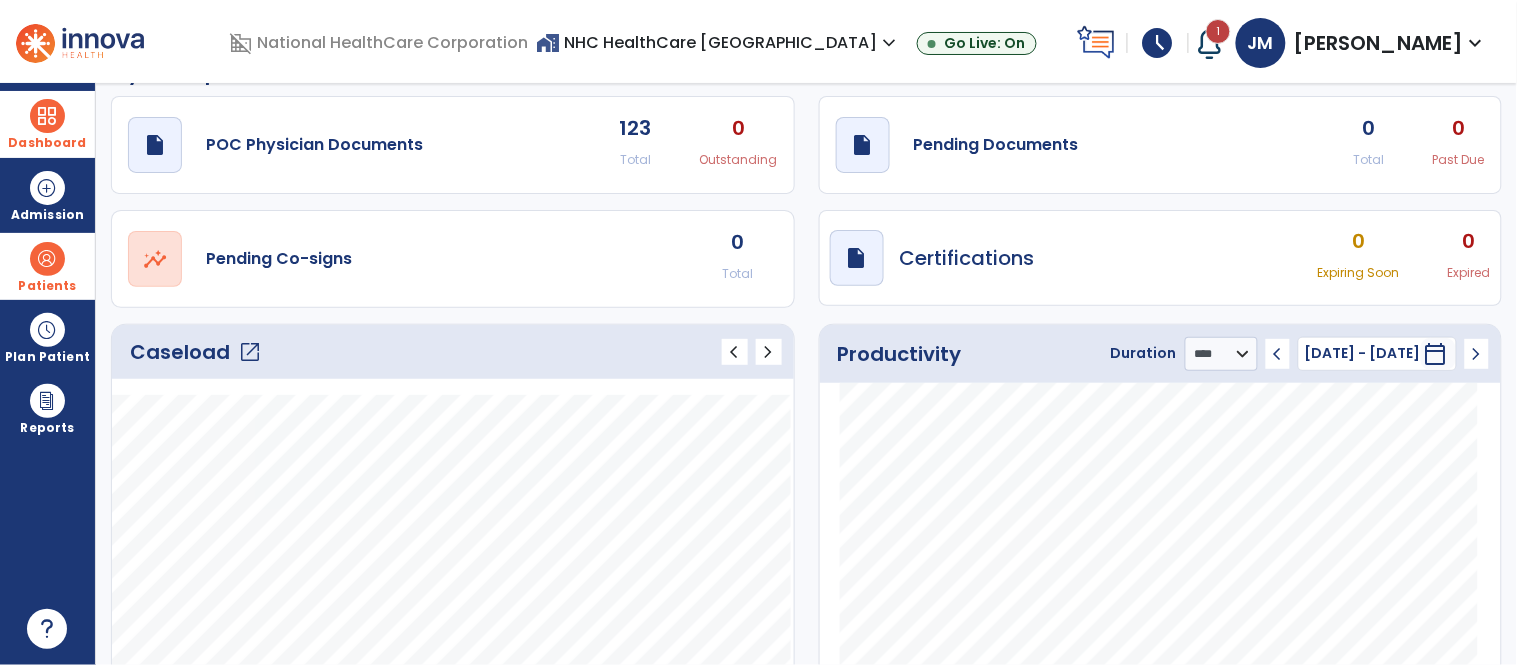 click on "Caseload   open_in_new" 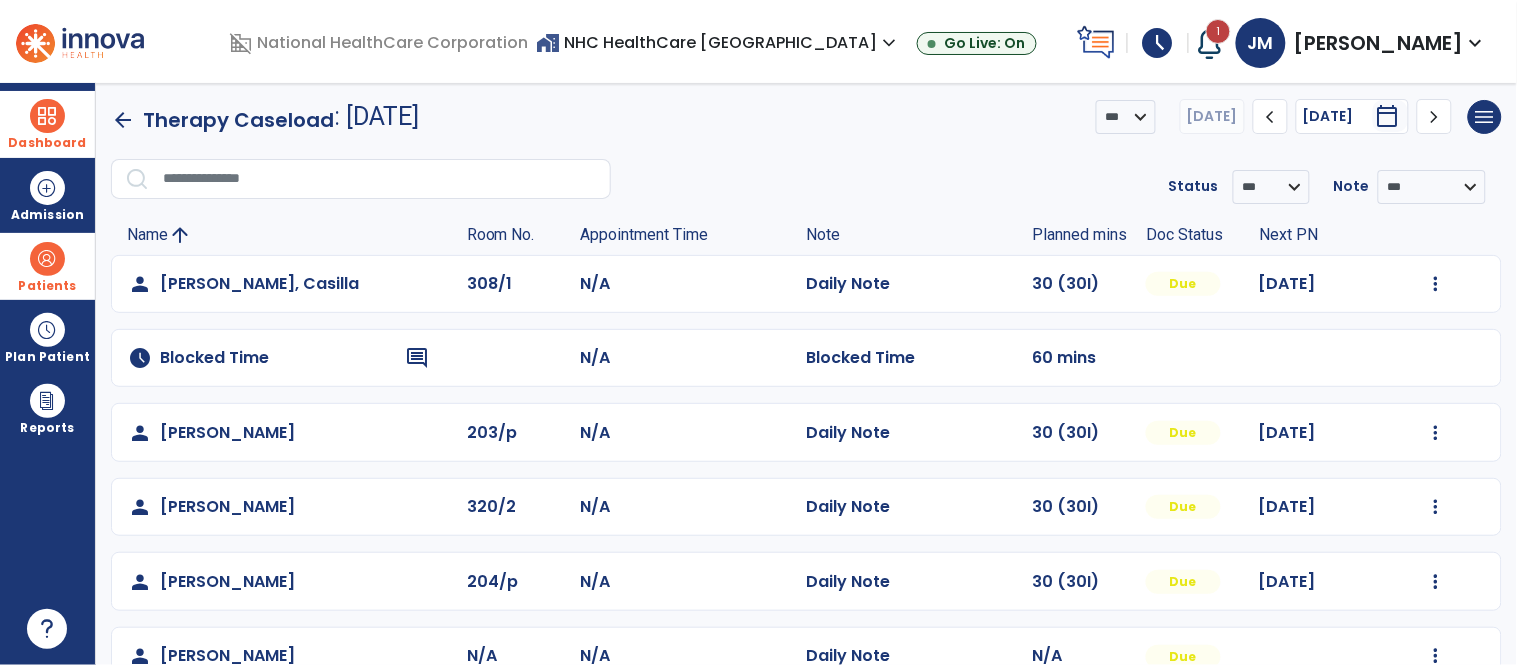 click on "menu   Export List   Print List" 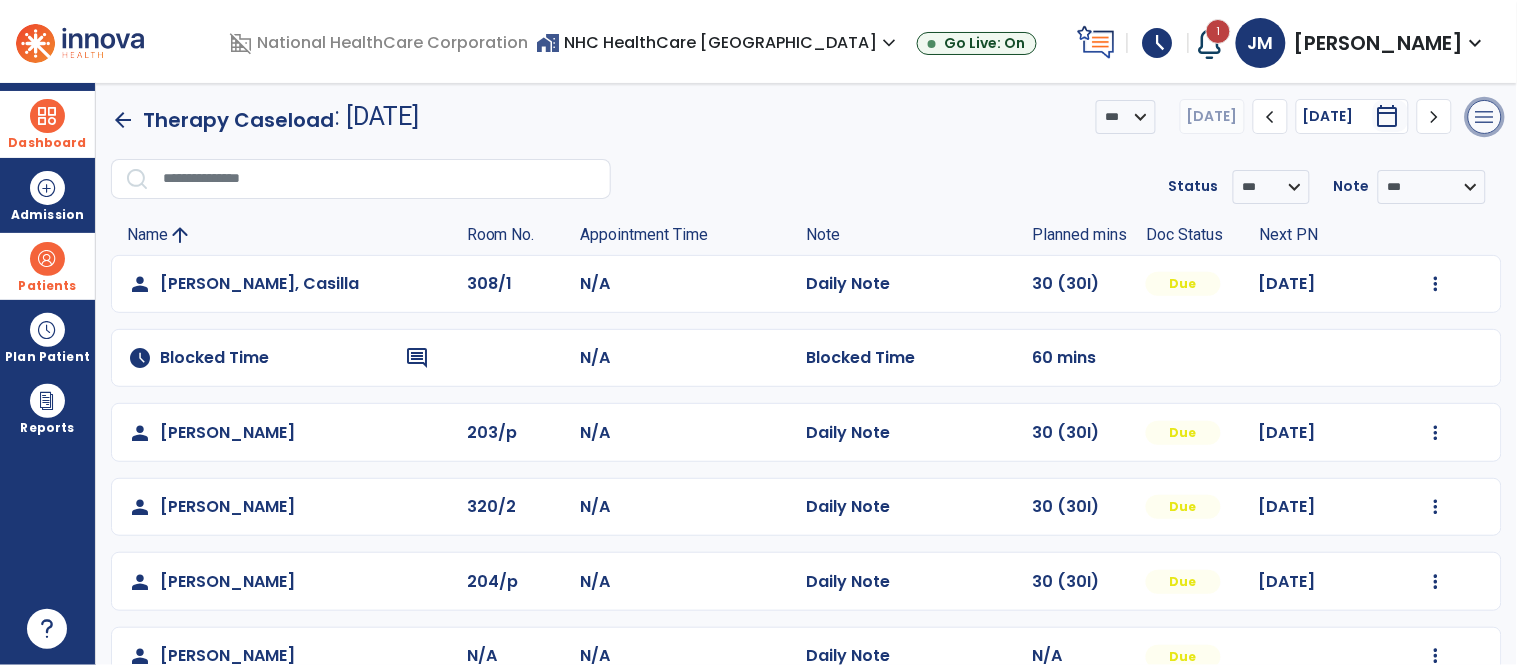 click on "menu" at bounding box center [1485, 117] 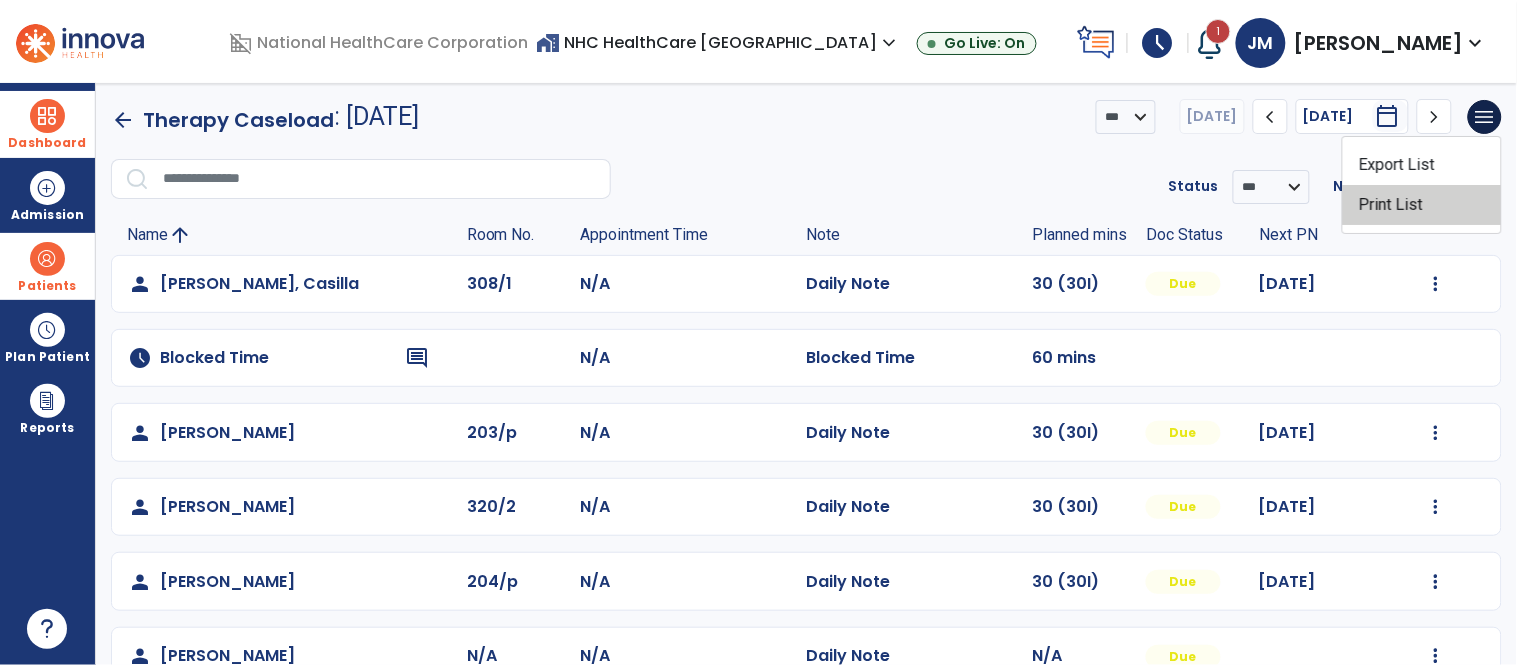 click on "Print List" 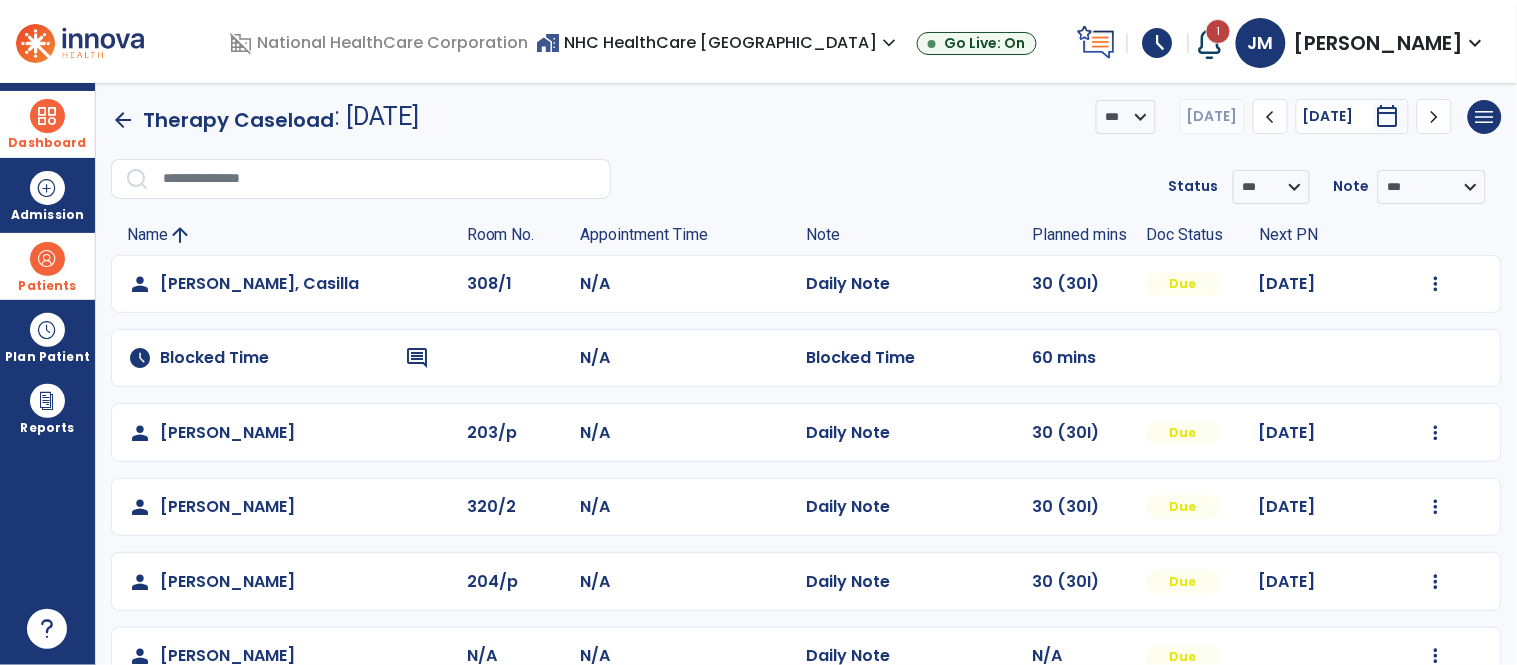 click at bounding box center [1210, 43] 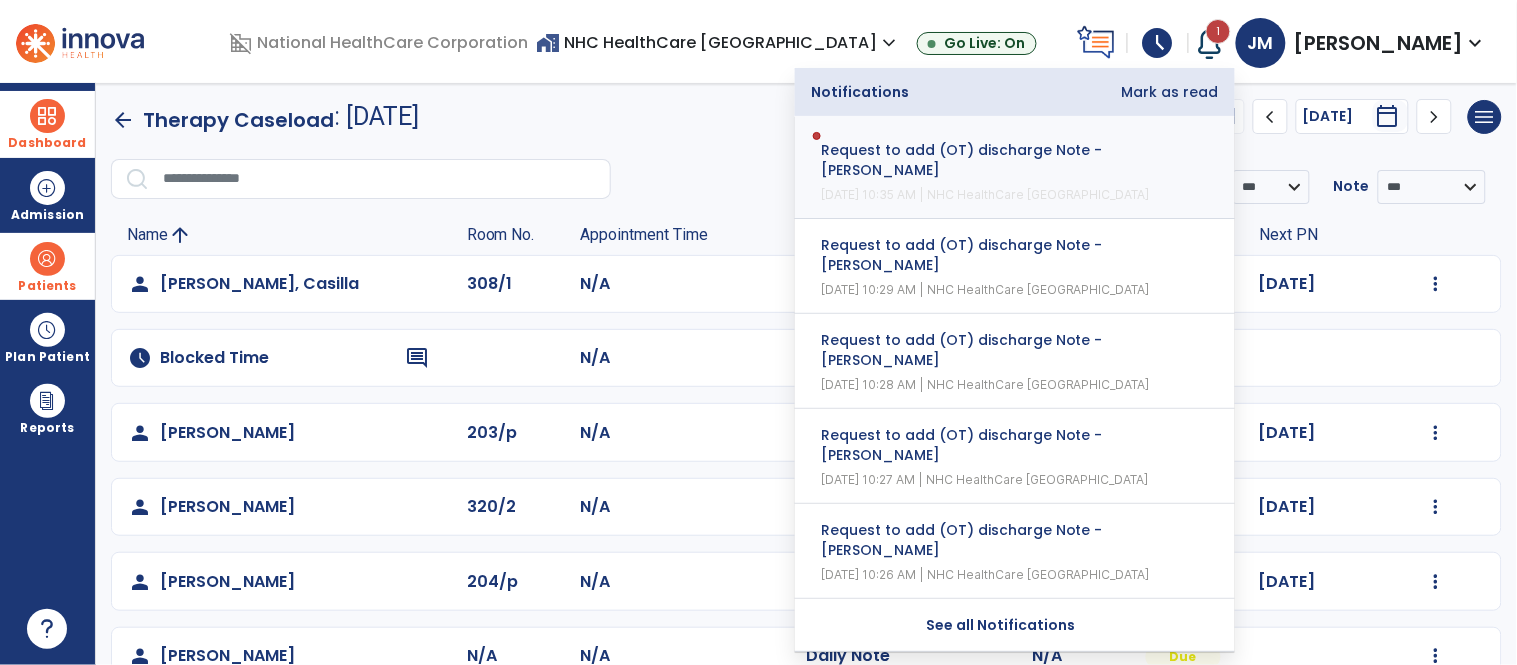 click on "**********" 